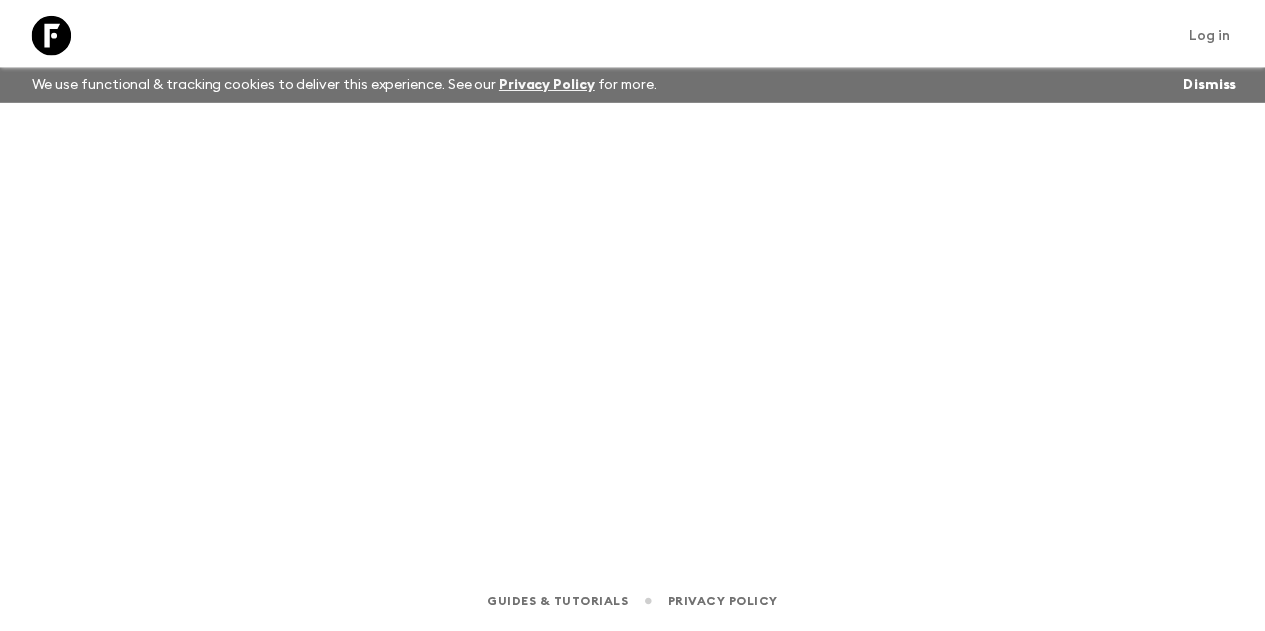 scroll, scrollTop: 0, scrollLeft: 0, axis: both 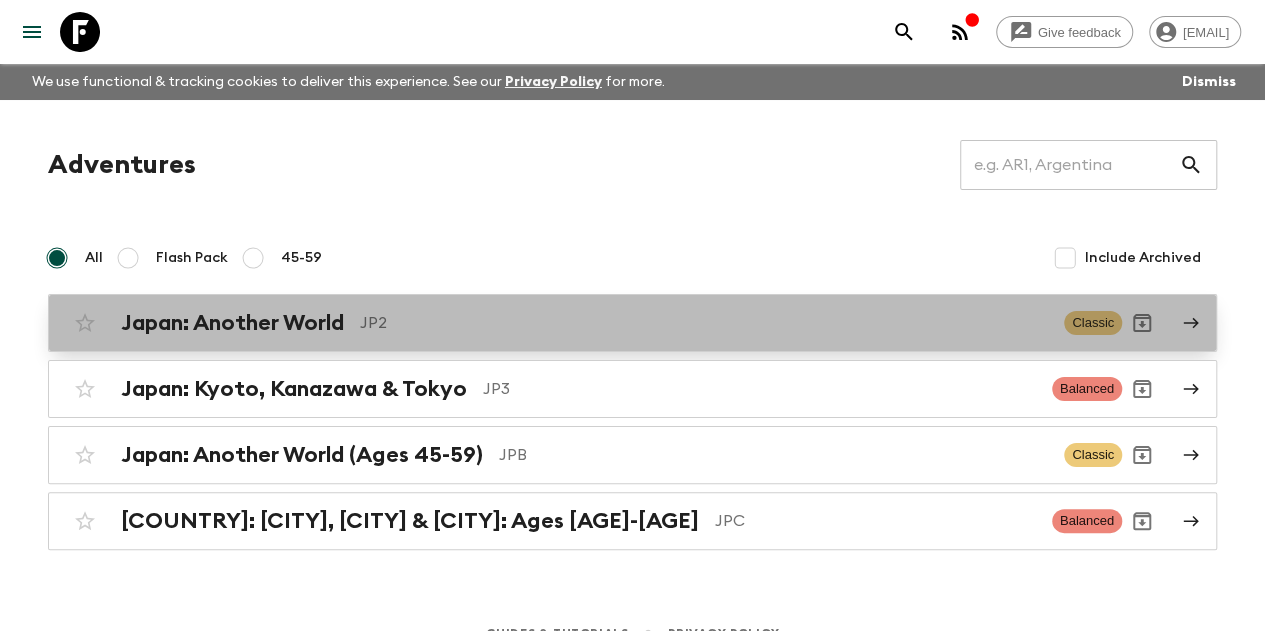 click on "Japan: Another World" at bounding box center [232, 323] 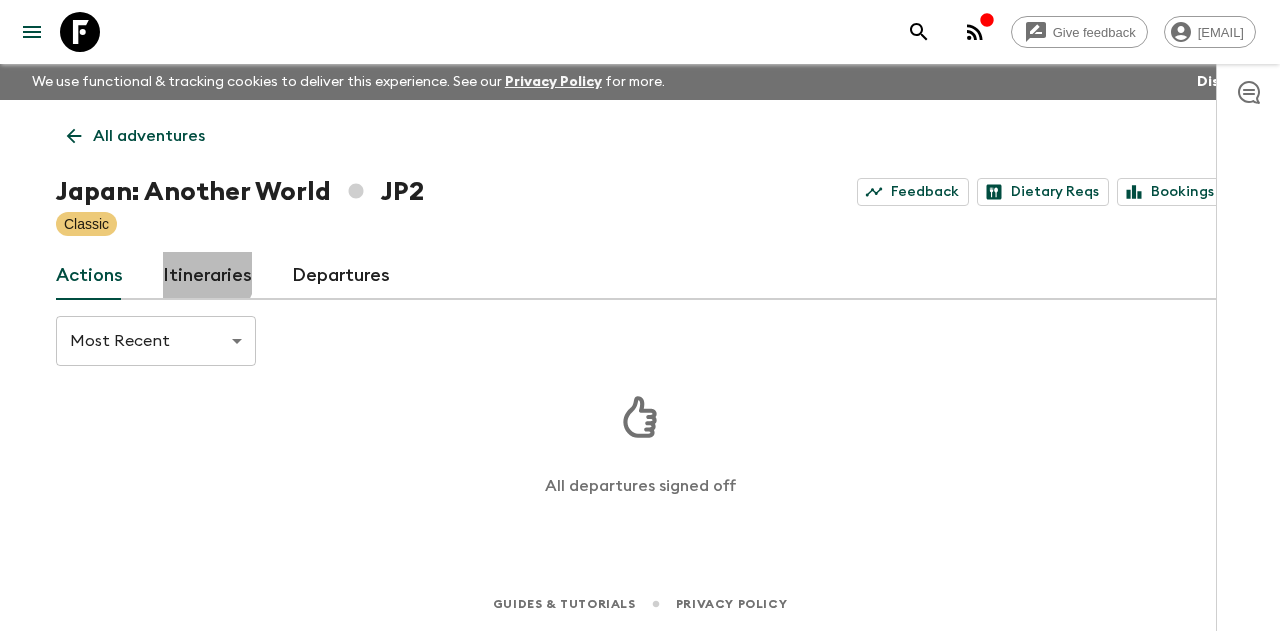 click on "Itineraries" at bounding box center (207, 276) 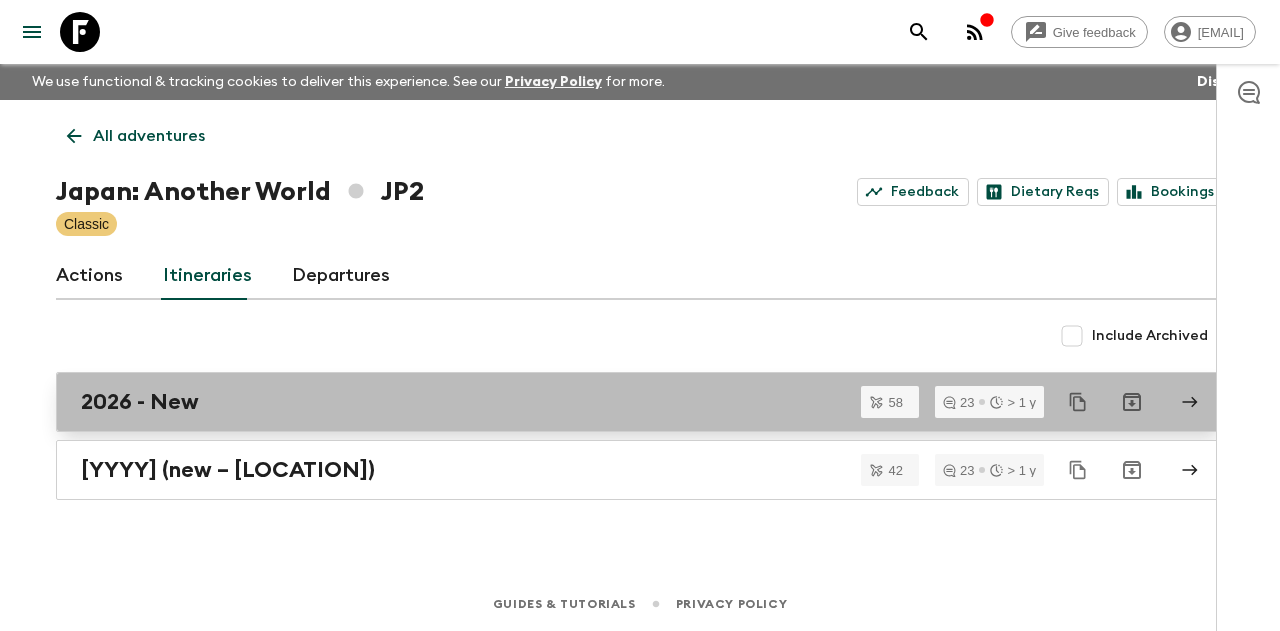 click on "2026 - New" at bounding box center [140, 402] 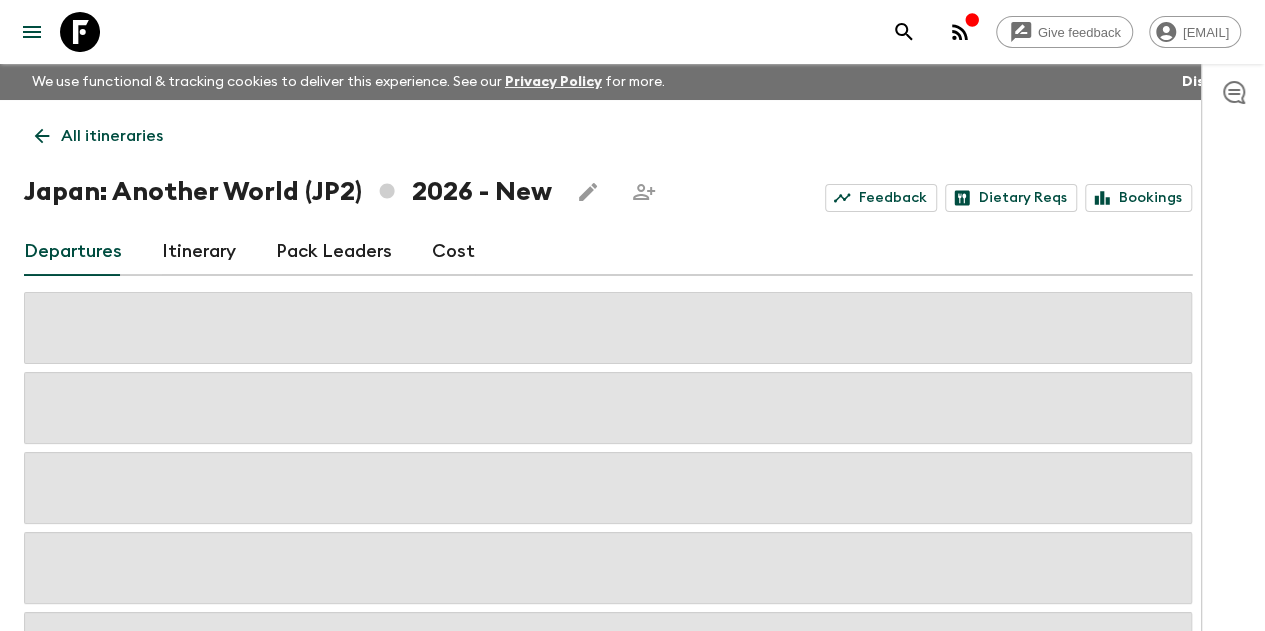 click at bounding box center [42, 136] 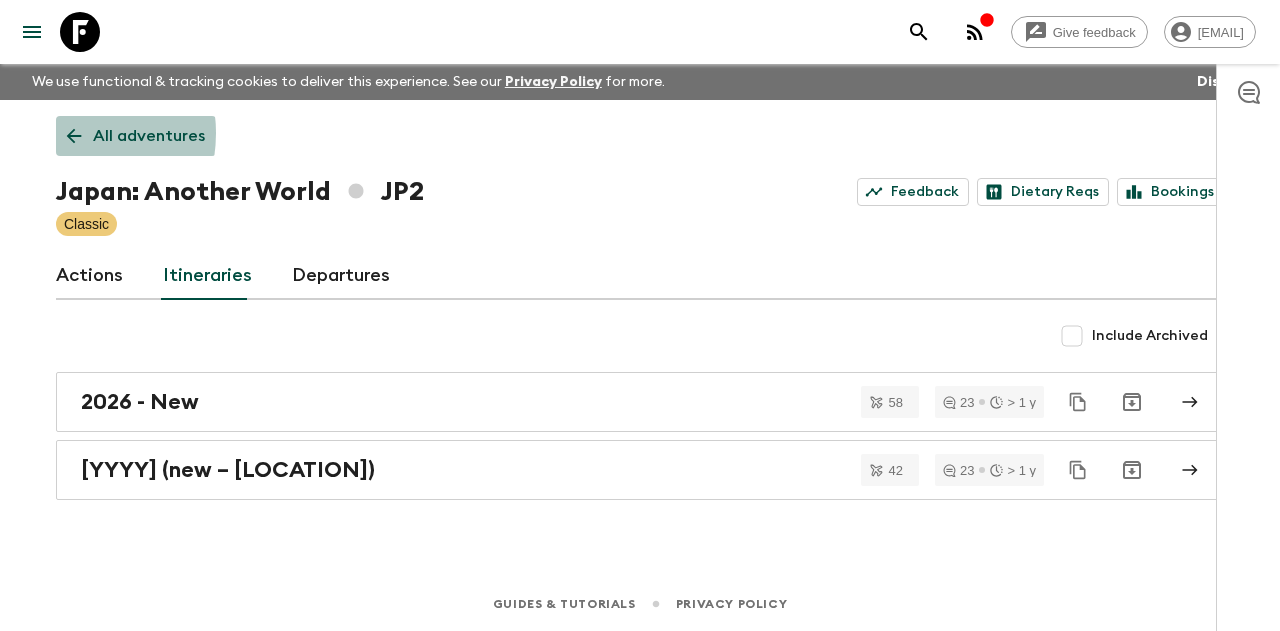 click on "All adventures" at bounding box center [136, 136] 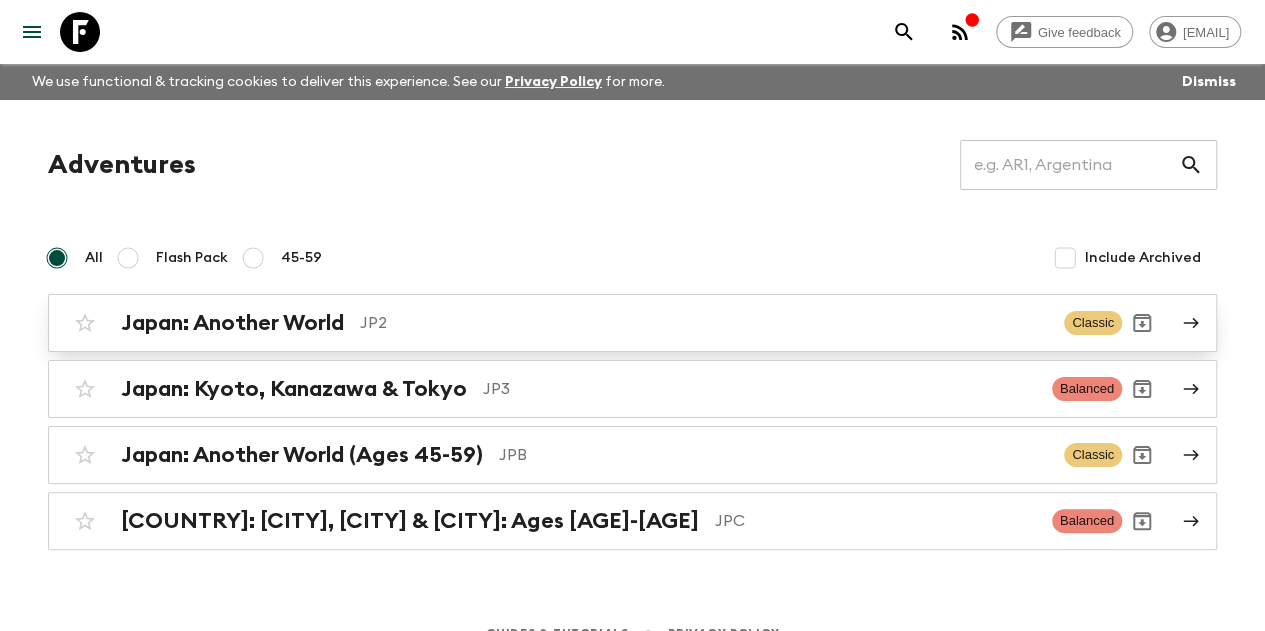 click on "Japan: Another World" at bounding box center (232, 323) 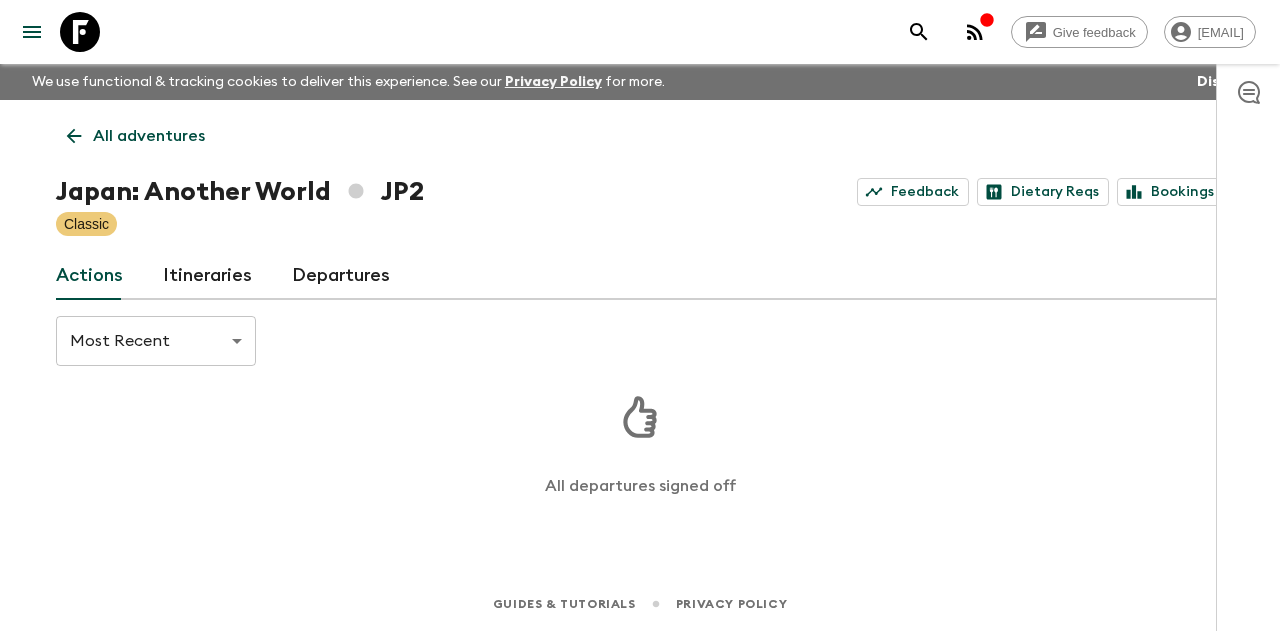 click on "Itineraries" at bounding box center (207, 276) 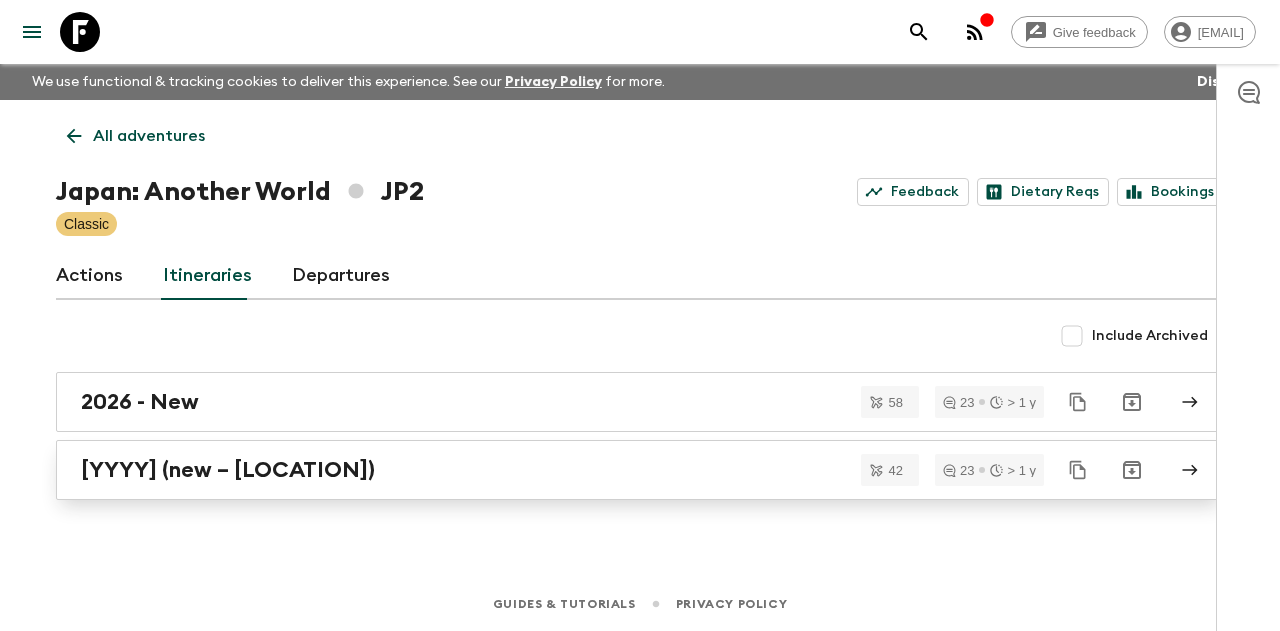 click on "[YYYY] (new – [LOCATION])" at bounding box center [228, 470] 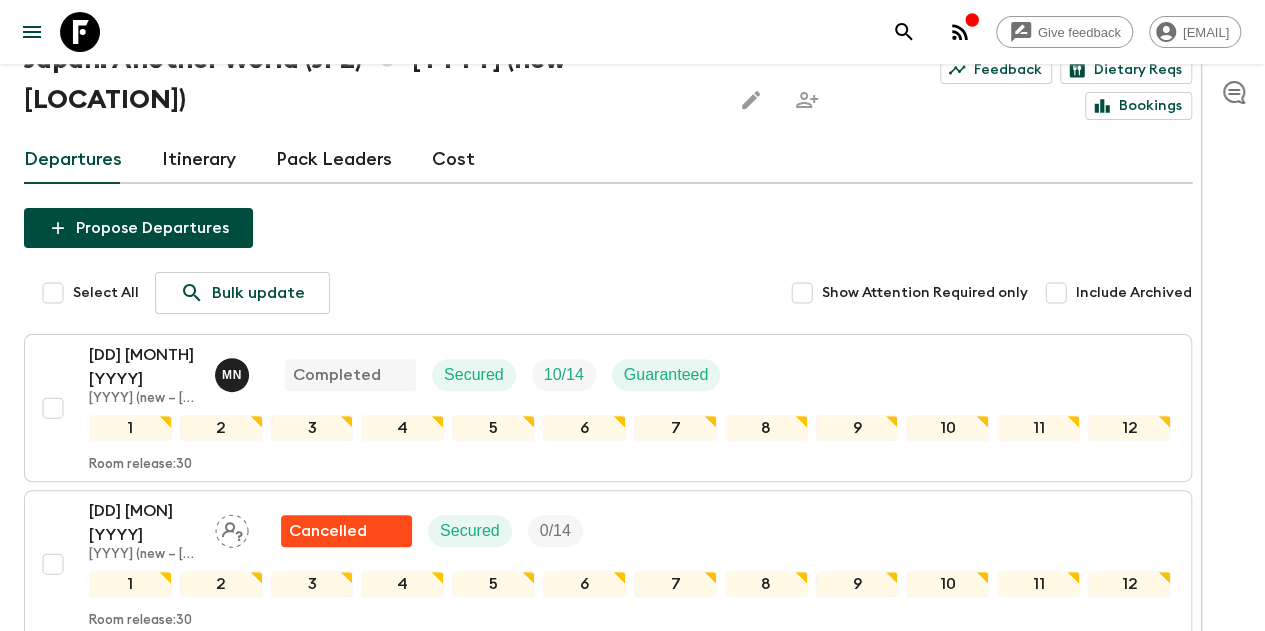 scroll, scrollTop: 0, scrollLeft: 0, axis: both 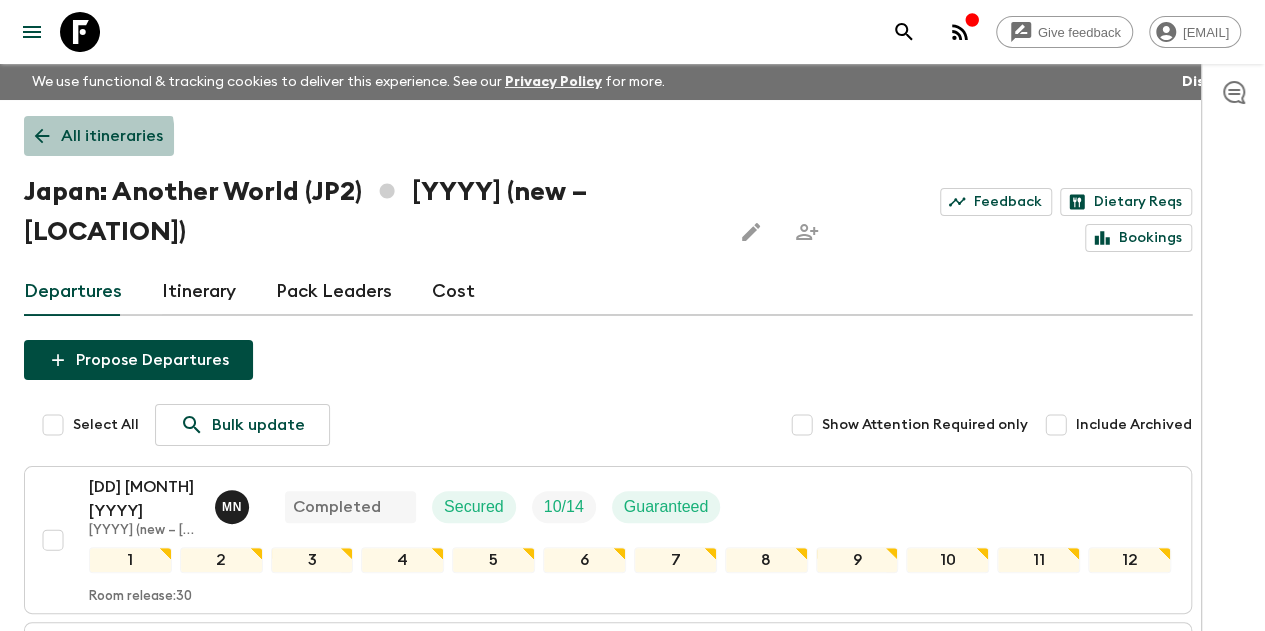 click on "All itineraries" at bounding box center (99, 136) 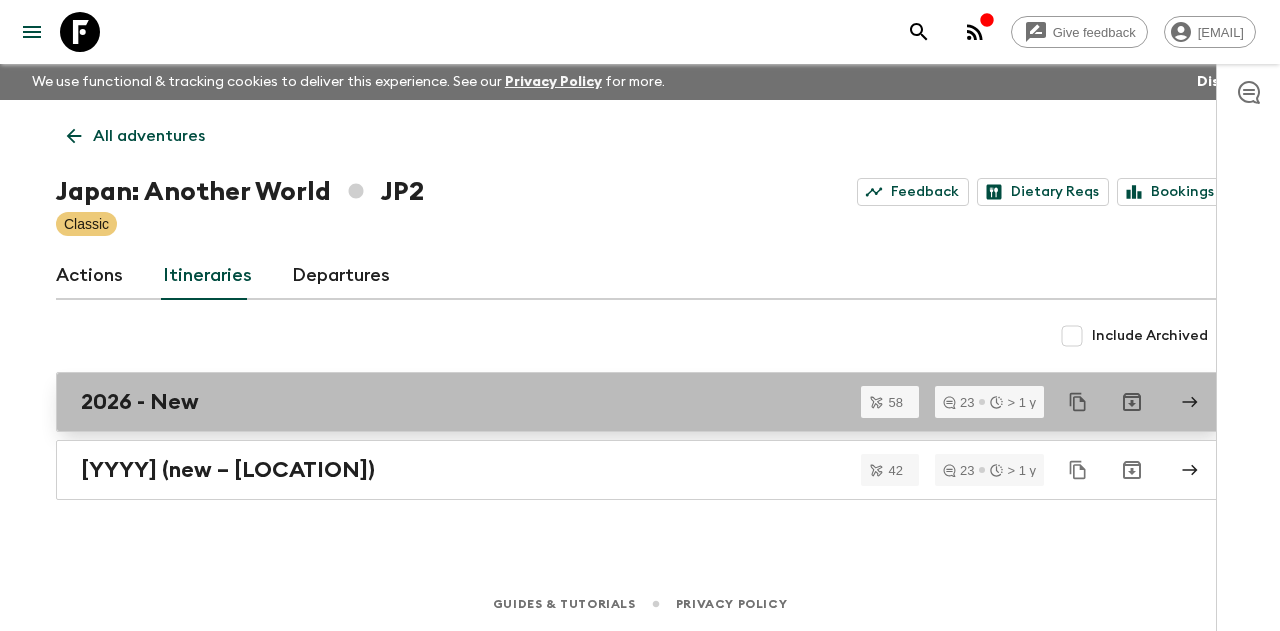 click on "2026 - New" at bounding box center [140, 402] 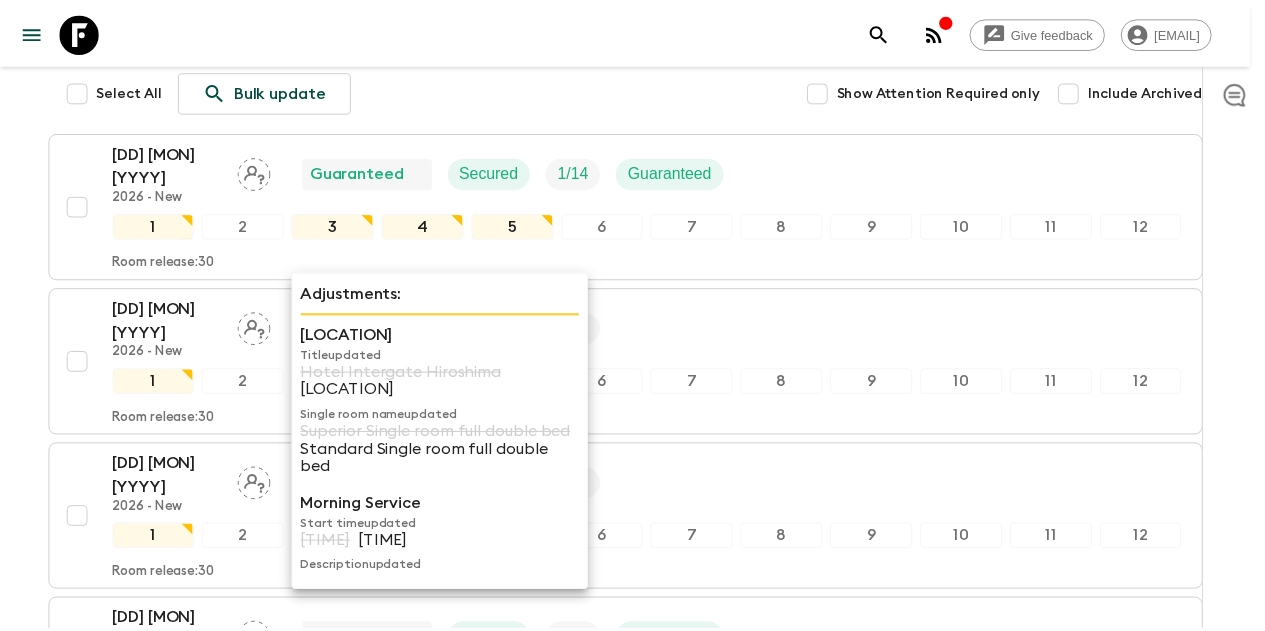 scroll, scrollTop: 300, scrollLeft: 0, axis: vertical 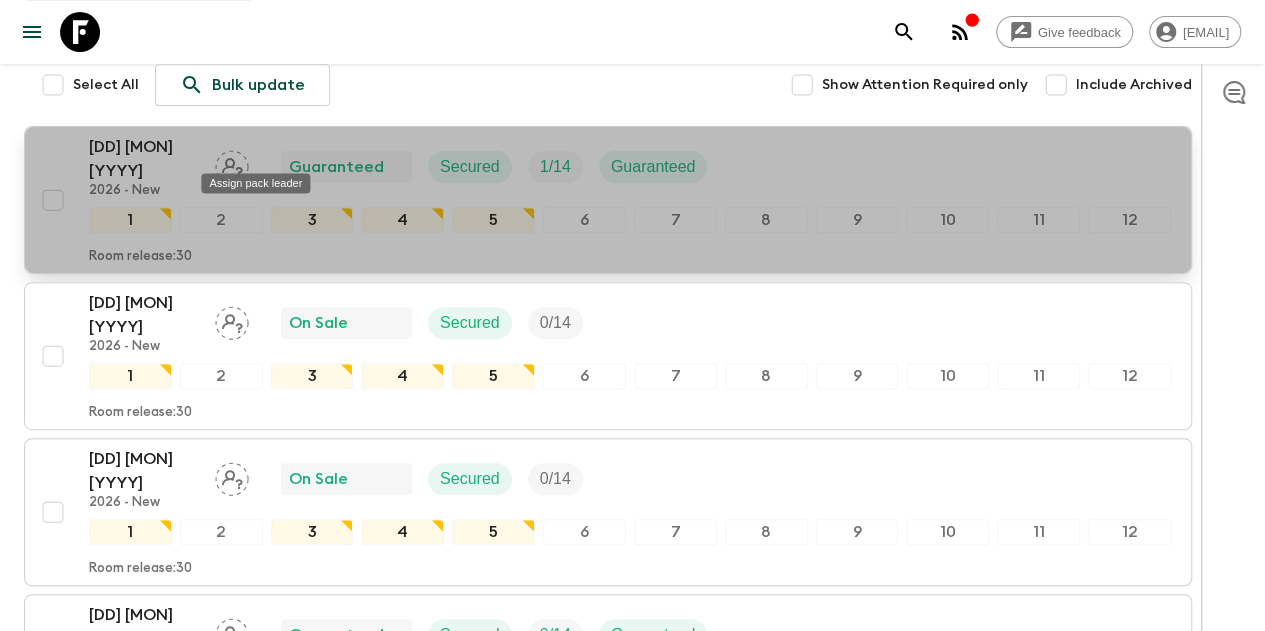 click on "Assign pack leader" at bounding box center (255, 177) 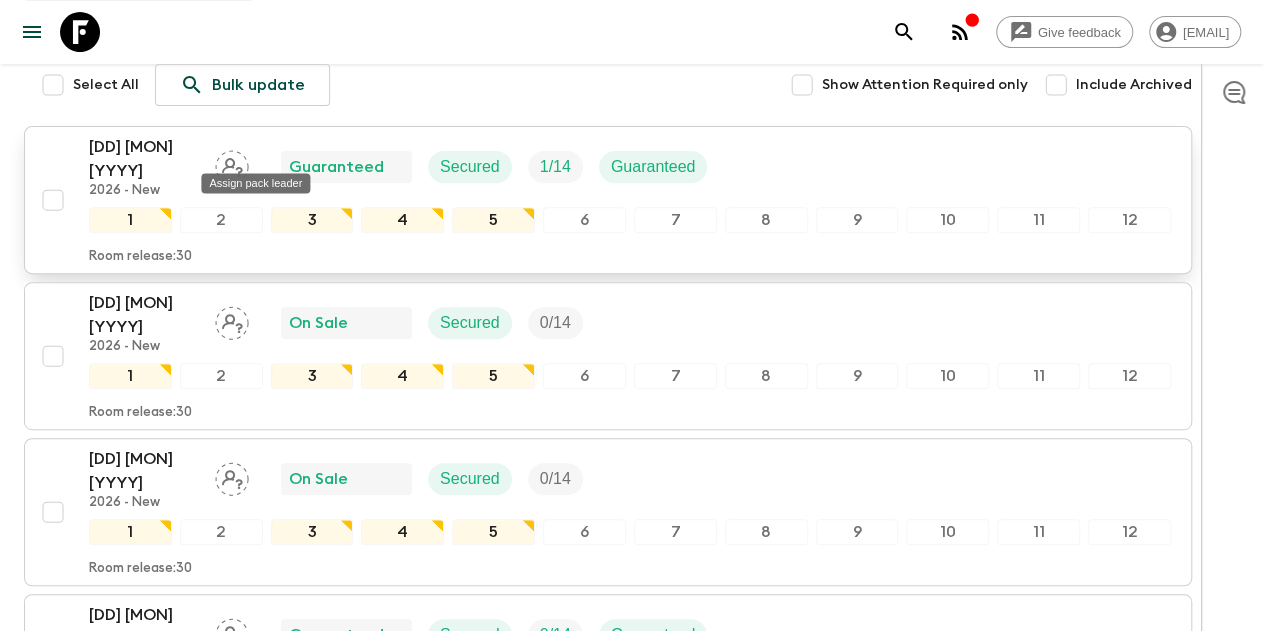 click at bounding box center [232, 167] 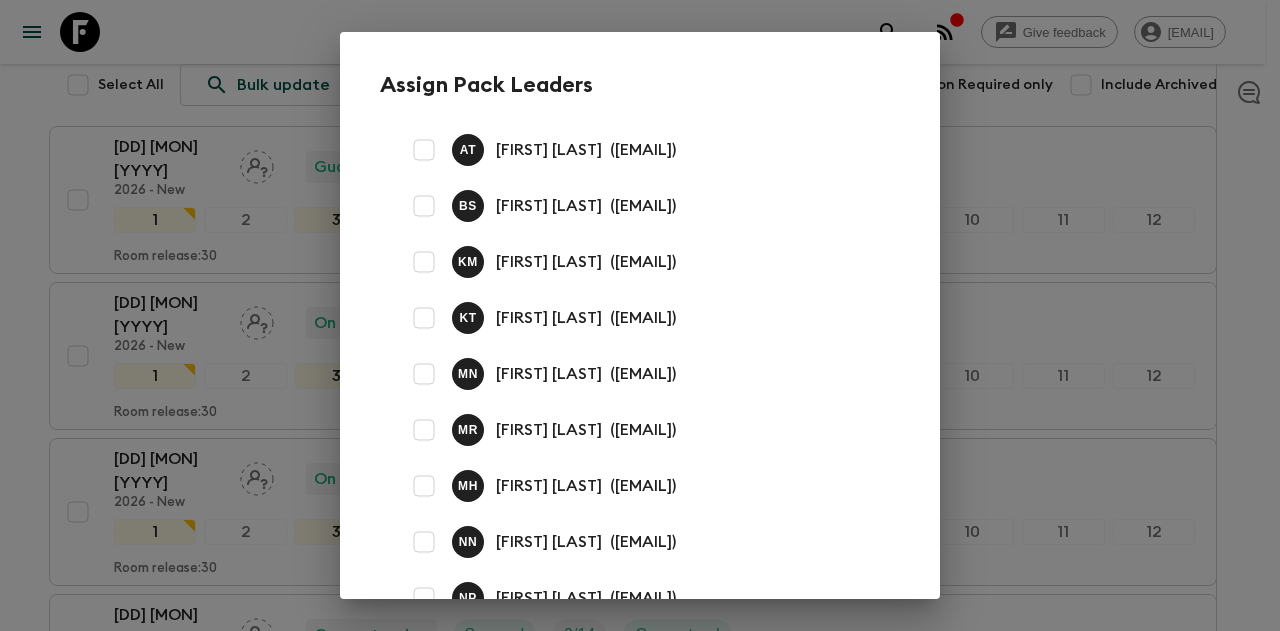 click on "Assign Pack Leaders A T [FIRST] [LAST] ( [EMAIL] ) B S [LAST] [FIRST] ( [EMAIL] ) K M [FIRST] [LAST] ( [EMAIL] ) K T [FIRST] [LAST] ( [EMAIL] ) M N [FIRST] [LAST] ( [EMAIL] ) M R [FIRST] [LAST] ( [EMAIL] ) M H [FIRST] [LAST] ( [EMAIL] ) N N [FIRST] [LAST] ( [EMAIL] ) N P [FIRST] [LAST] ( [EMAIL] ) R O [FIRST] [LAST] 	 ( [EMAIL] ) T S [FIRST] [LAST] ( [EMAIL] ) Y N [FIRST] [LAST]	 ( [EMAIL] ) Cancel Save" at bounding box center [640, 315] 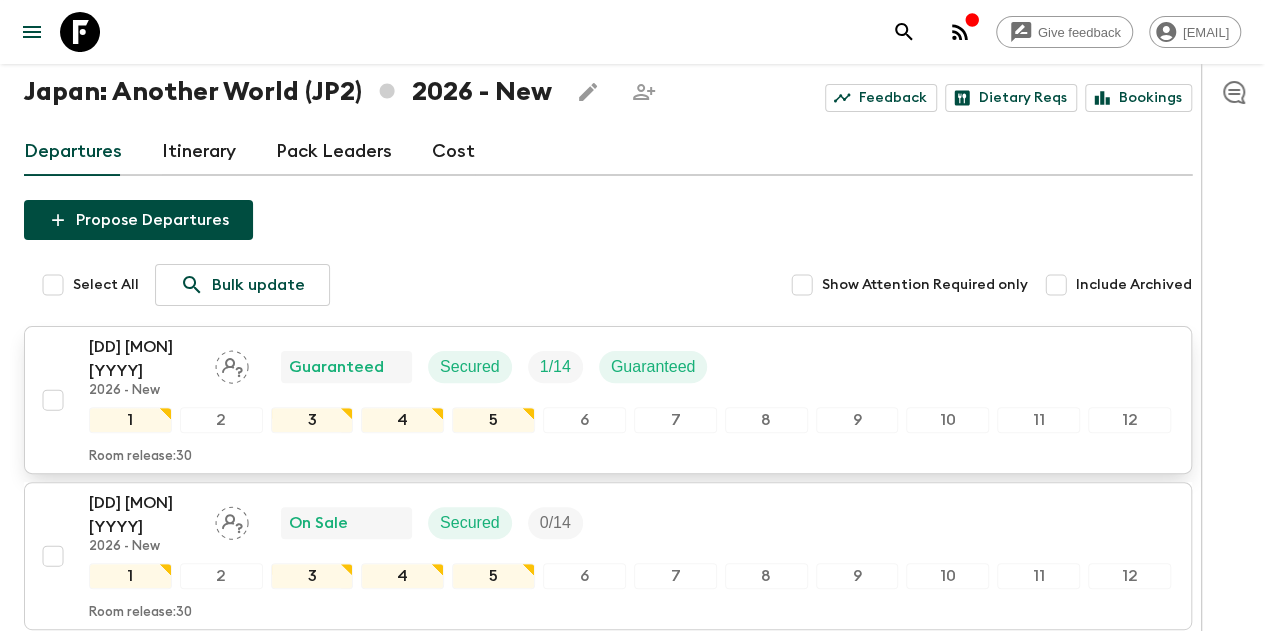 scroll, scrollTop: 0, scrollLeft: 0, axis: both 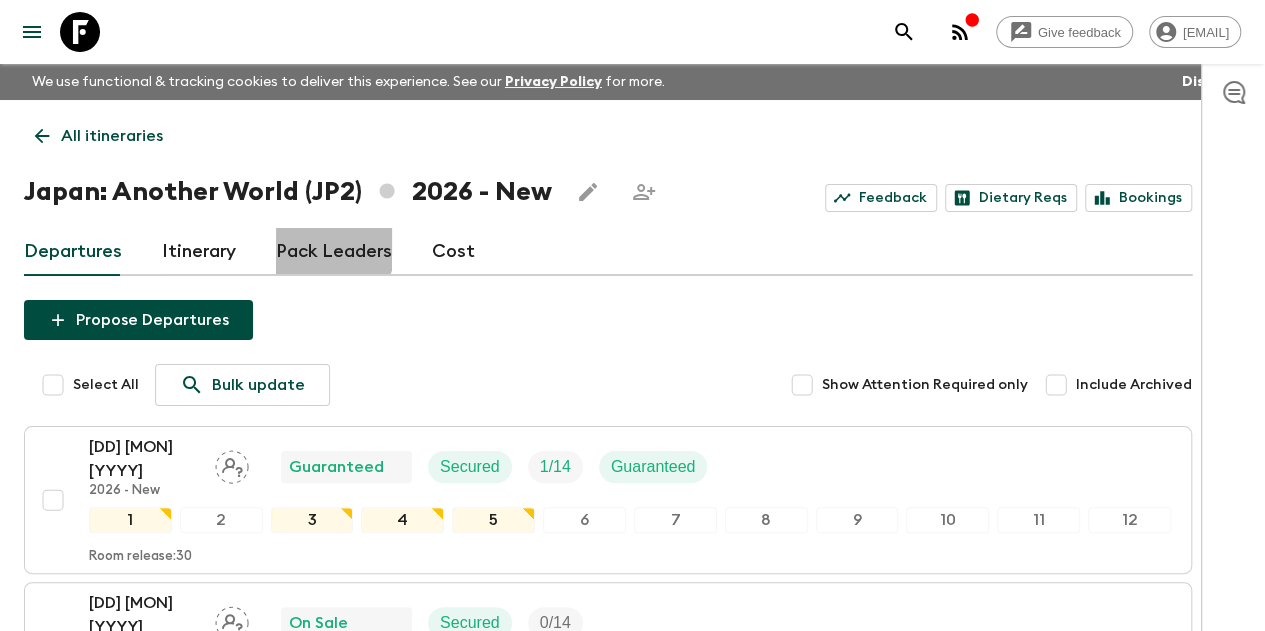 click on "Pack Leaders" at bounding box center [334, 252] 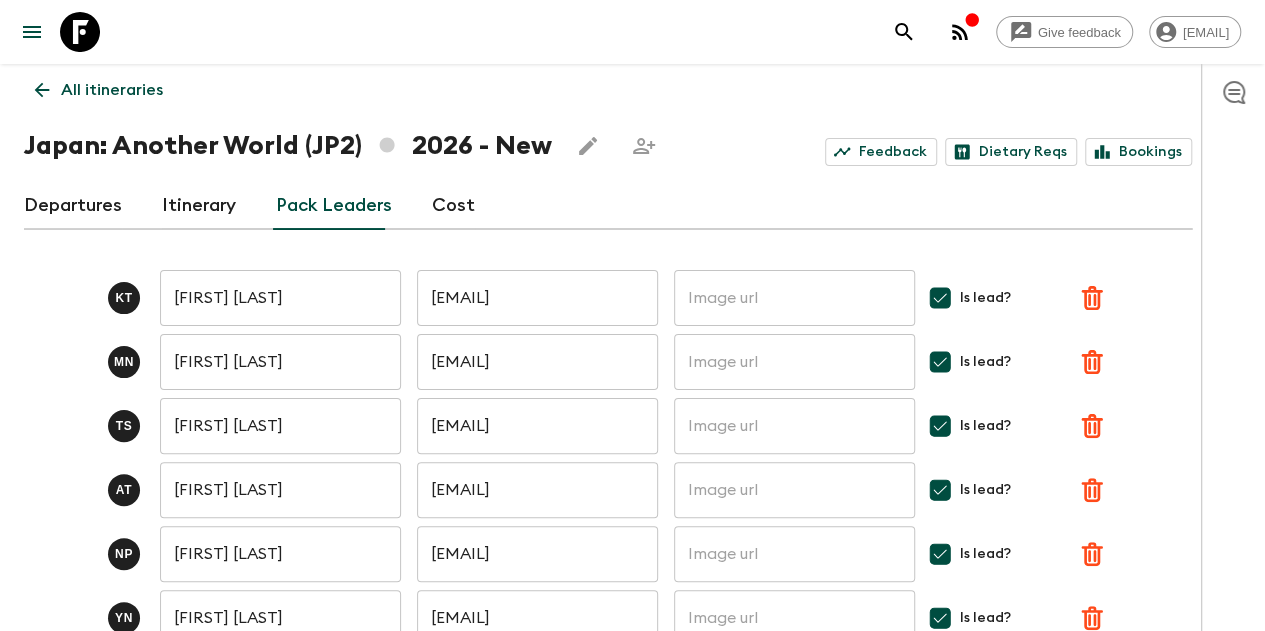scroll, scrollTop: 0, scrollLeft: 0, axis: both 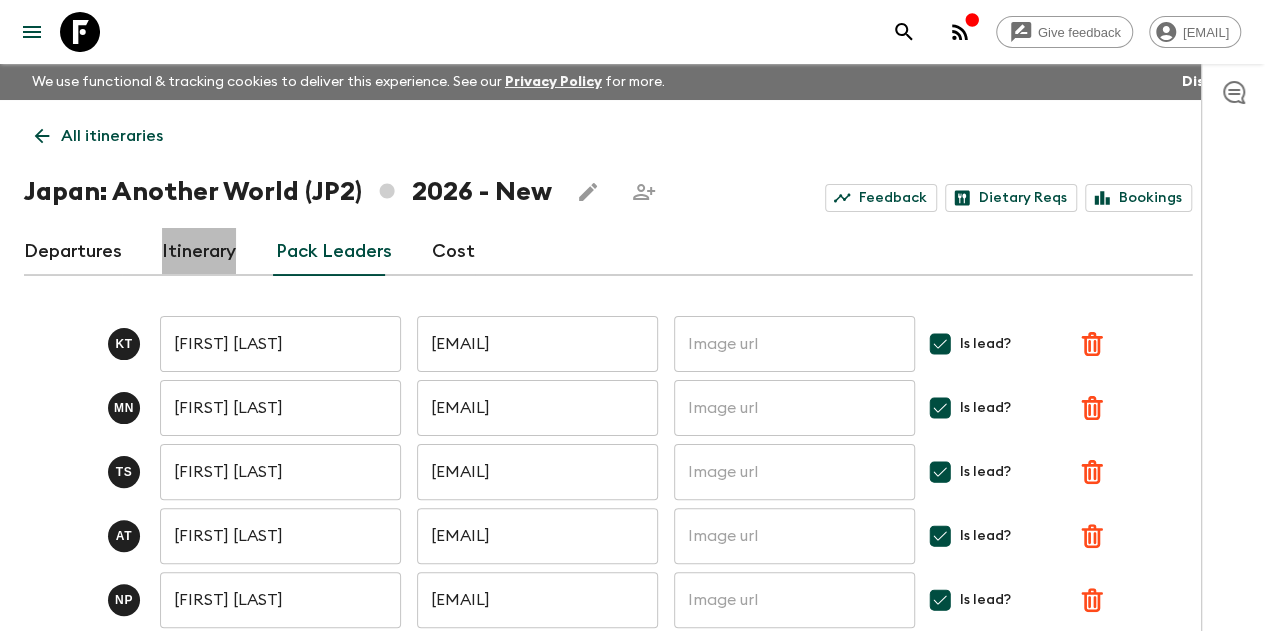 click on "Itinerary" at bounding box center (199, 252) 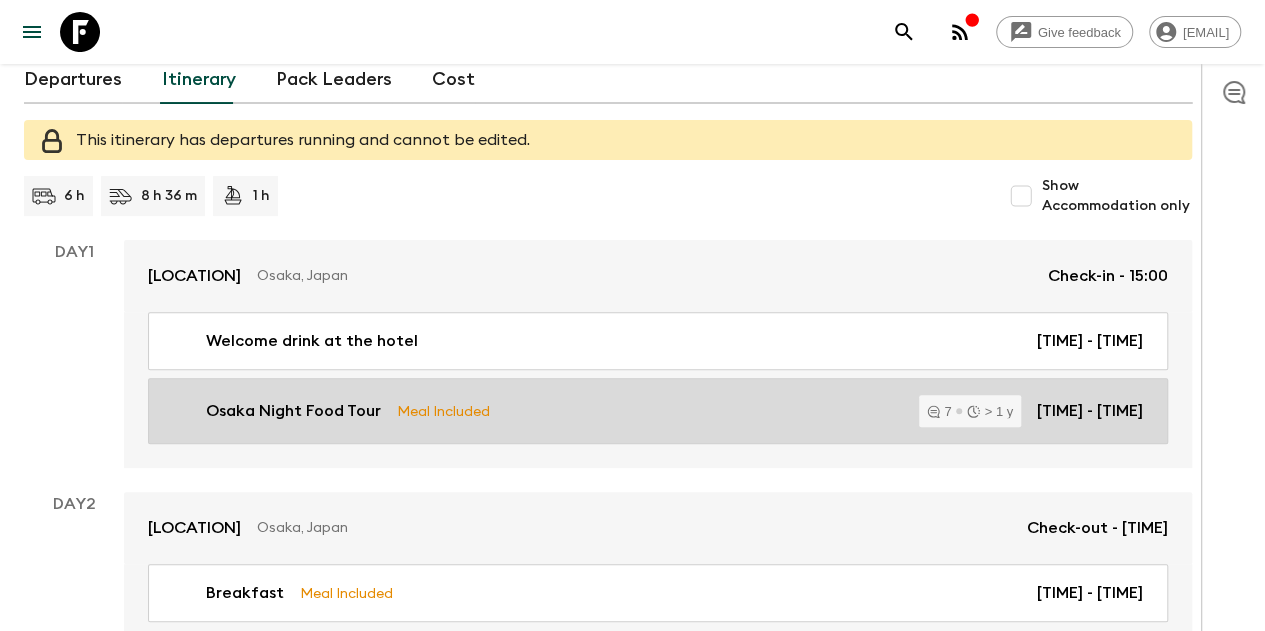 scroll, scrollTop: 100, scrollLeft: 0, axis: vertical 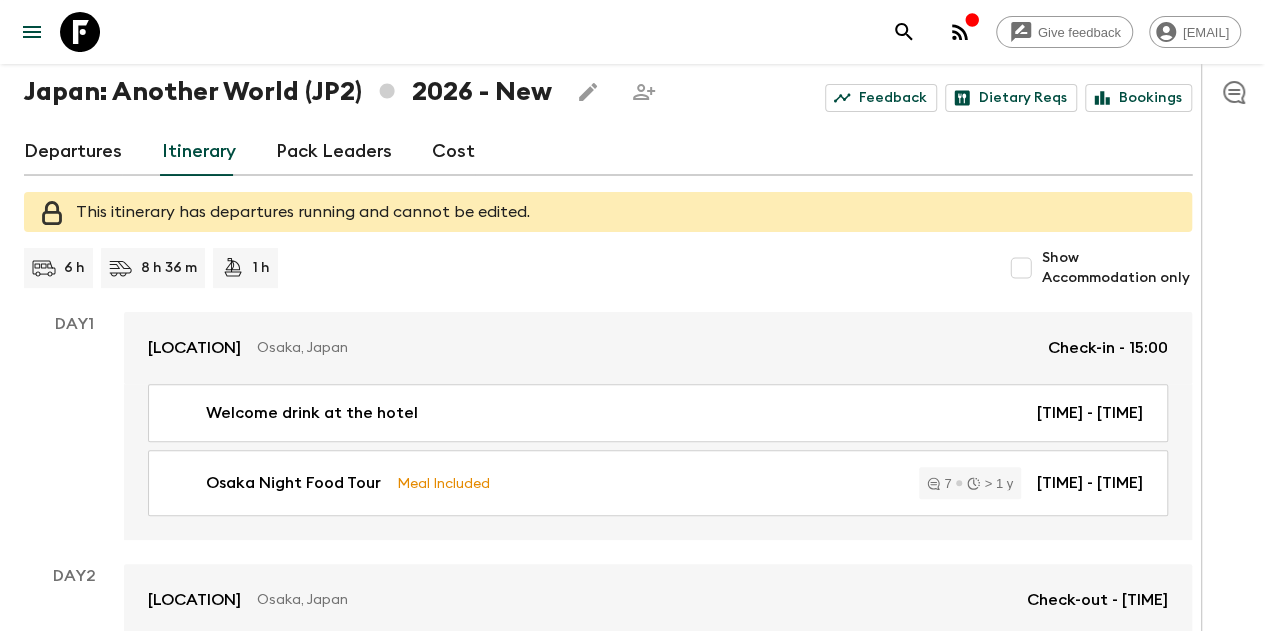 click on "Departures" at bounding box center (73, 152) 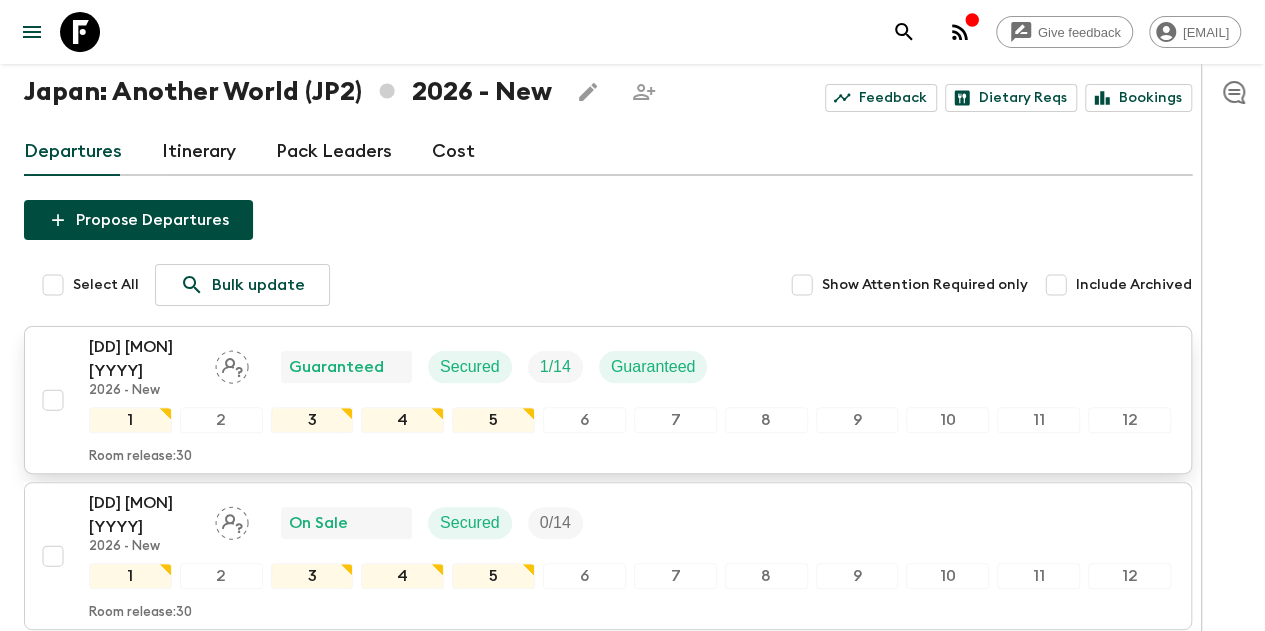 click on "[DD] [MON] [YYYY]" at bounding box center [144, 359] 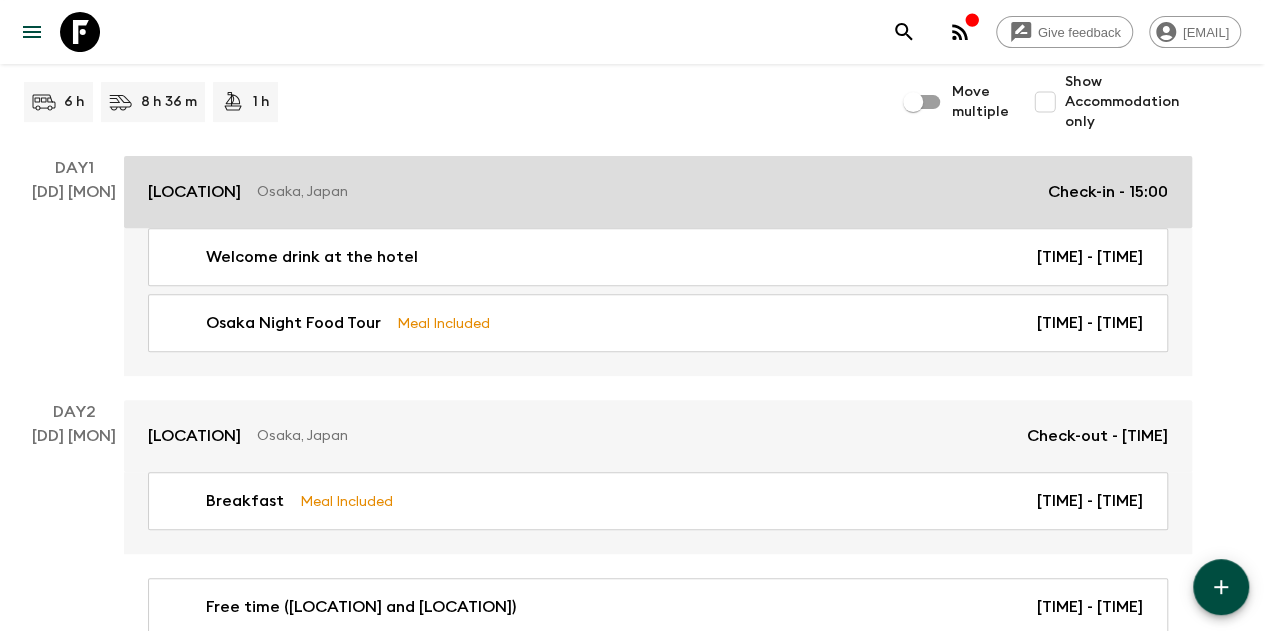 scroll, scrollTop: 300, scrollLeft: 0, axis: vertical 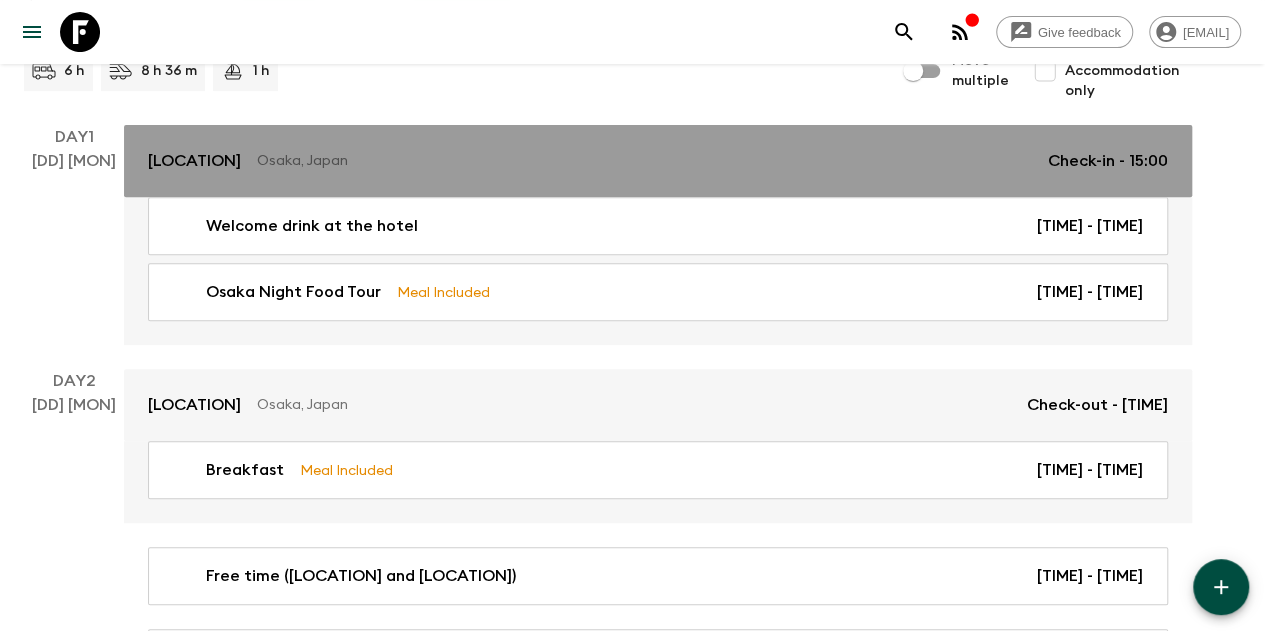 click on "Osaka, Japan" at bounding box center [644, 161] 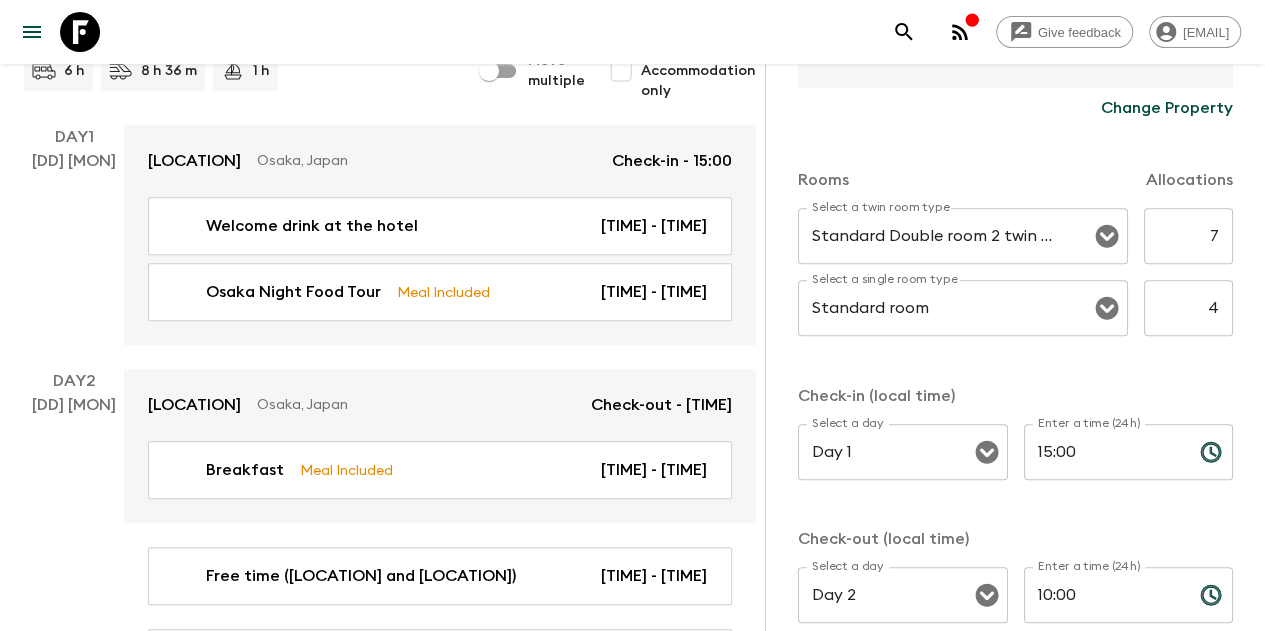 scroll, scrollTop: 684, scrollLeft: 0, axis: vertical 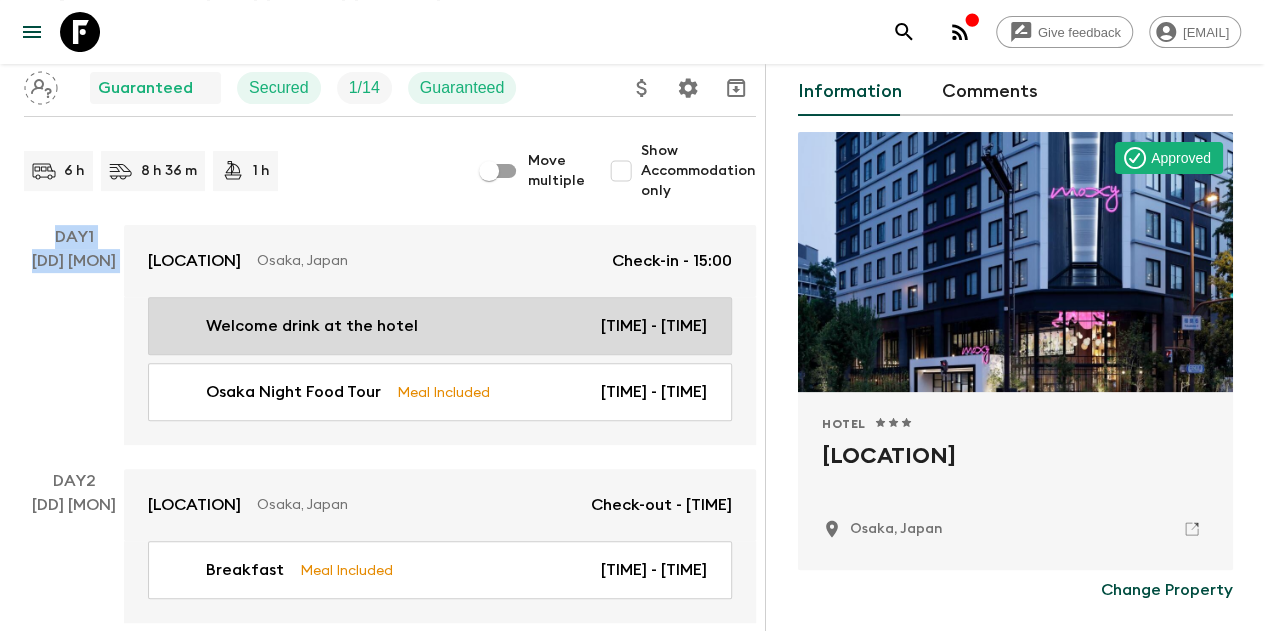 drag, startPoint x: 36, startPoint y: 210, endPoint x: 708, endPoint y: 351, distance: 686.6331 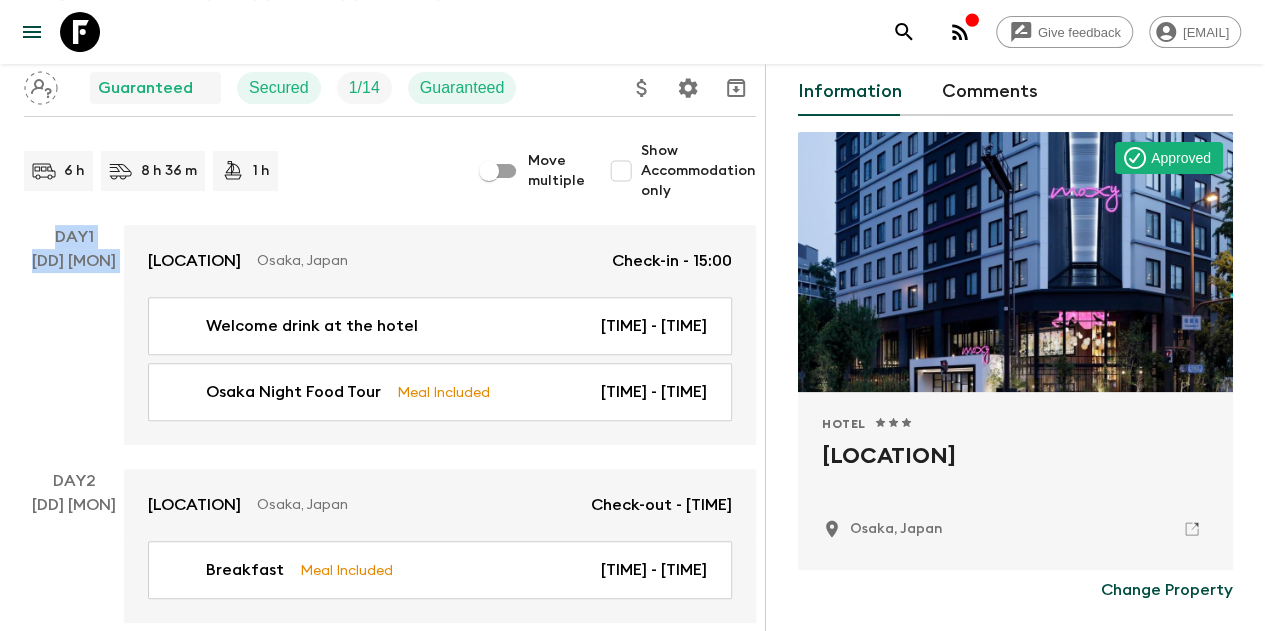 click on "Change Property" at bounding box center (1167, 590) 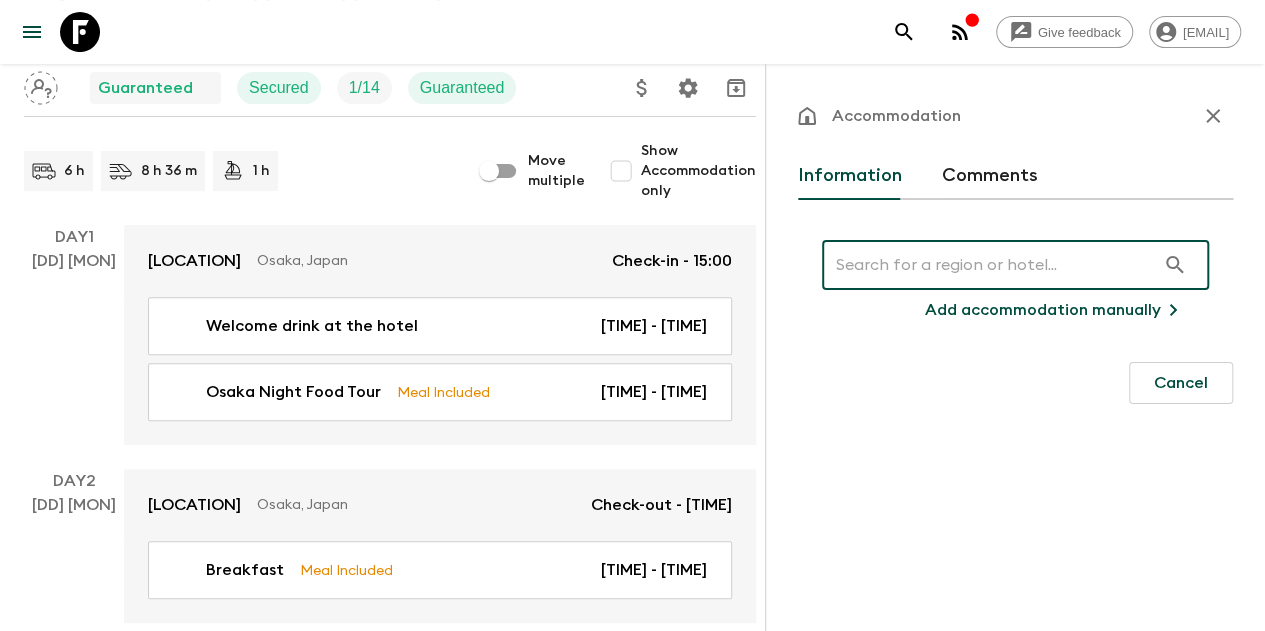 scroll, scrollTop: 0, scrollLeft: 0, axis: both 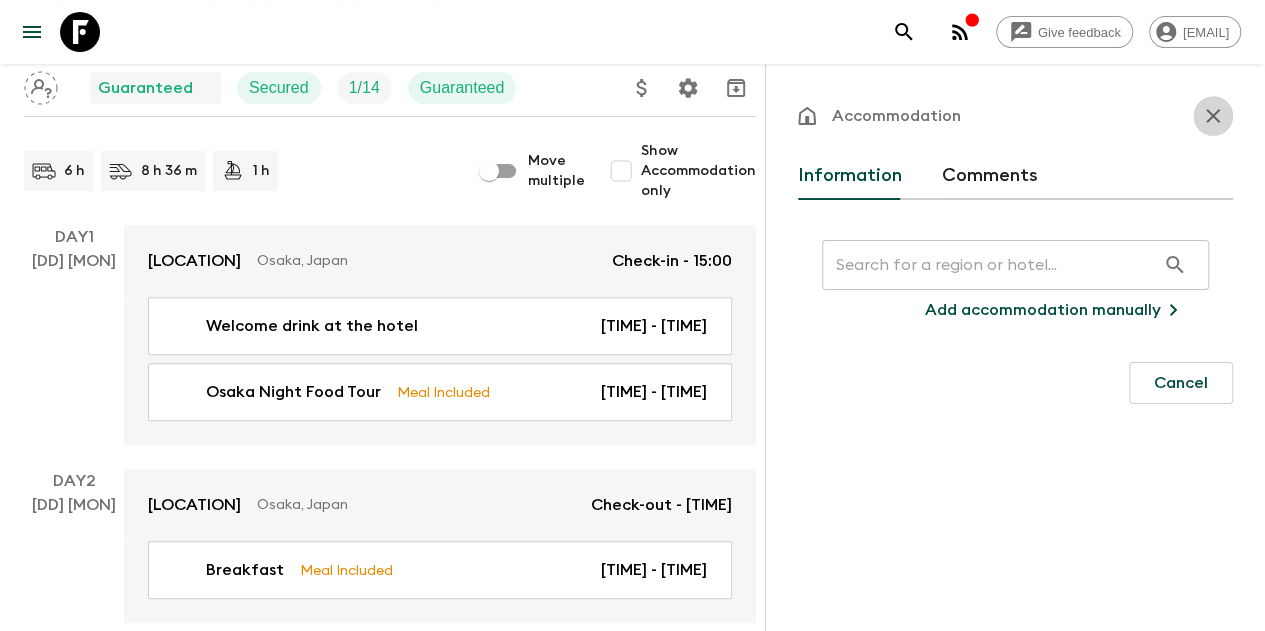 click at bounding box center [1213, 116] 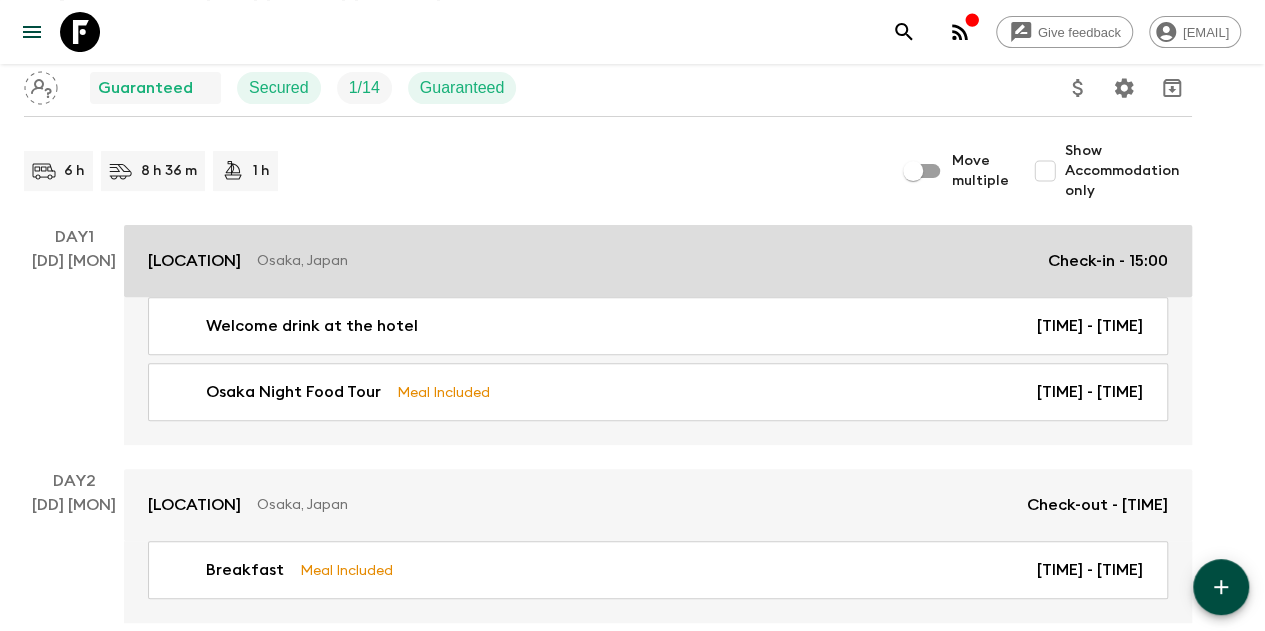 click on "Osaka, Japan" at bounding box center [644, 261] 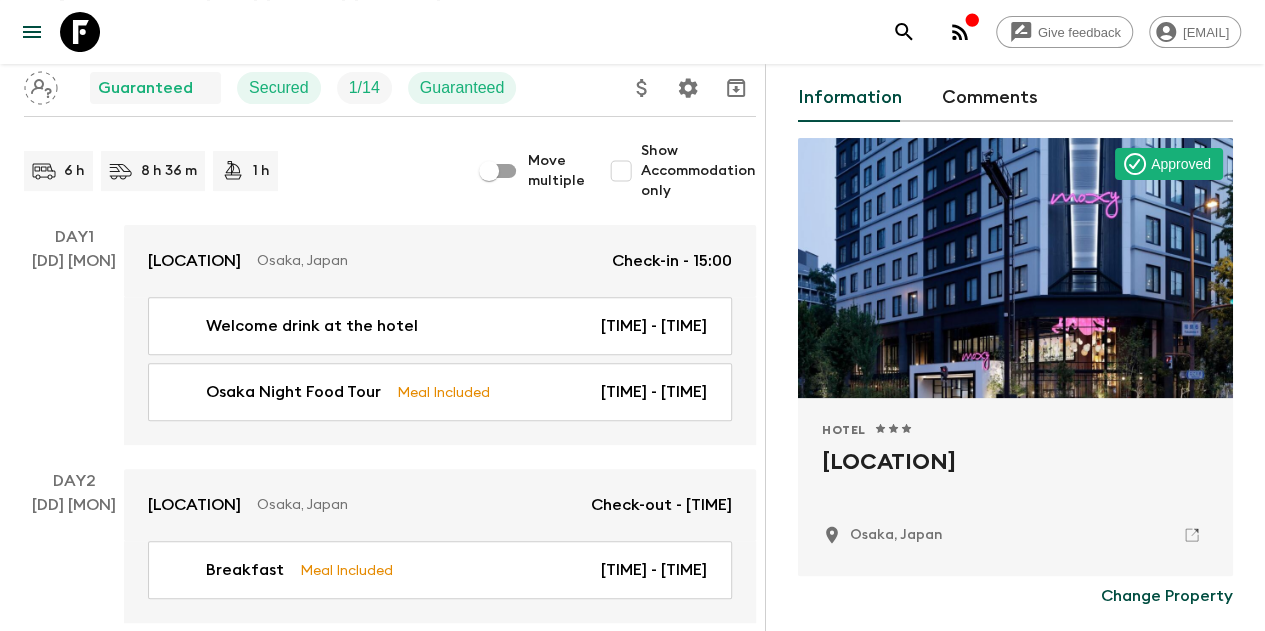 scroll, scrollTop: 200, scrollLeft: 0, axis: vertical 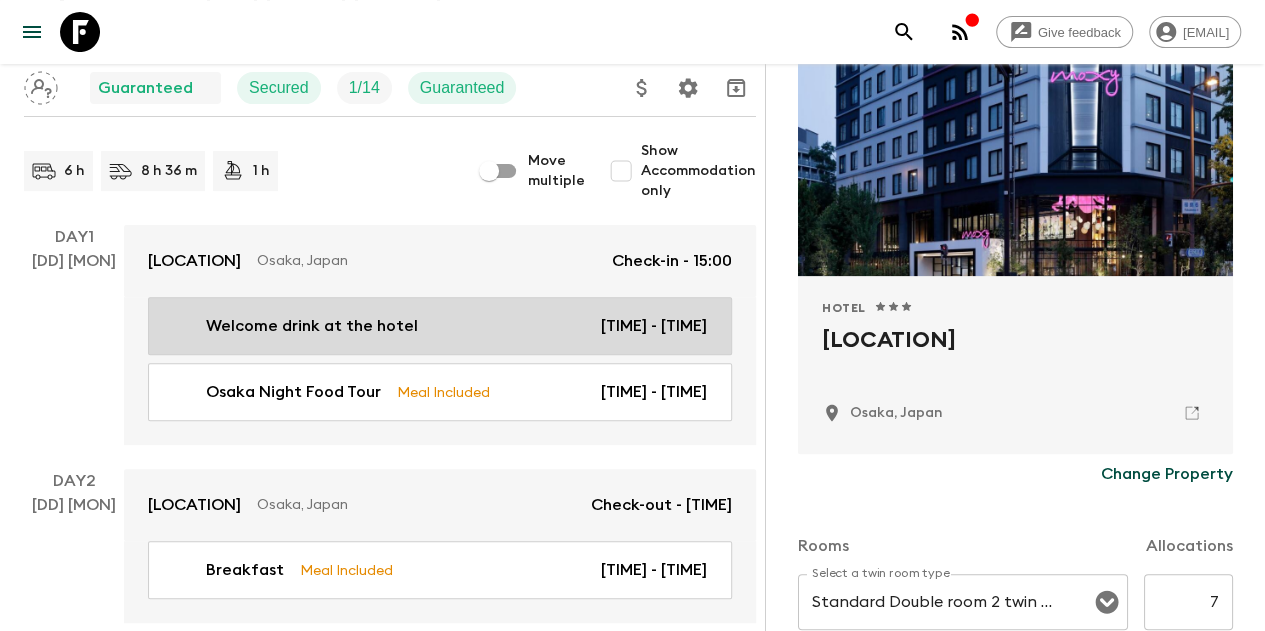 click on "Welcome drink at the hotel" at bounding box center [312, 326] 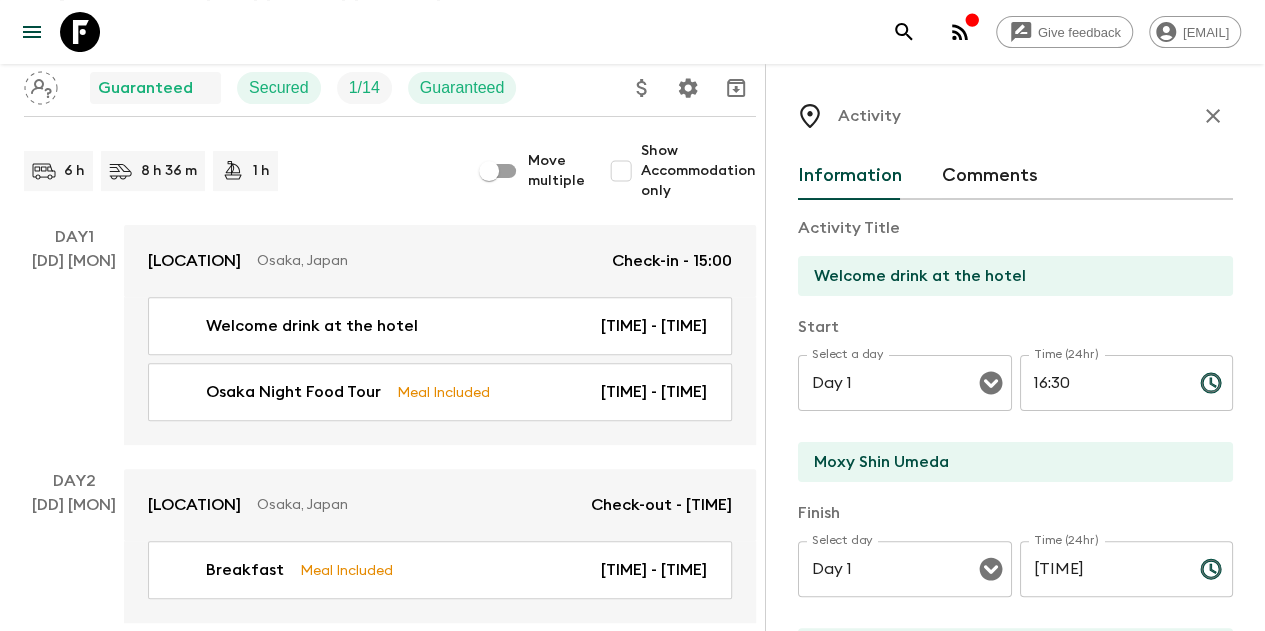 click at bounding box center [1213, 116] 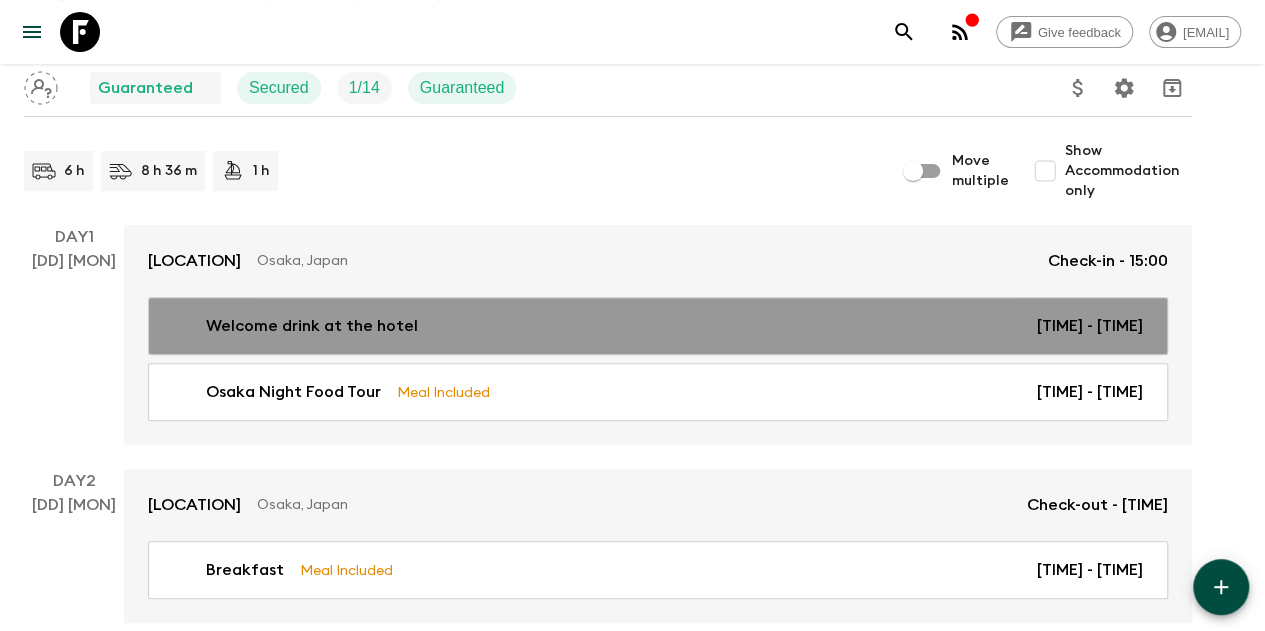 click on "Welcome drink at the hotel [TIME] - [TIME]" at bounding box center [654, 326] 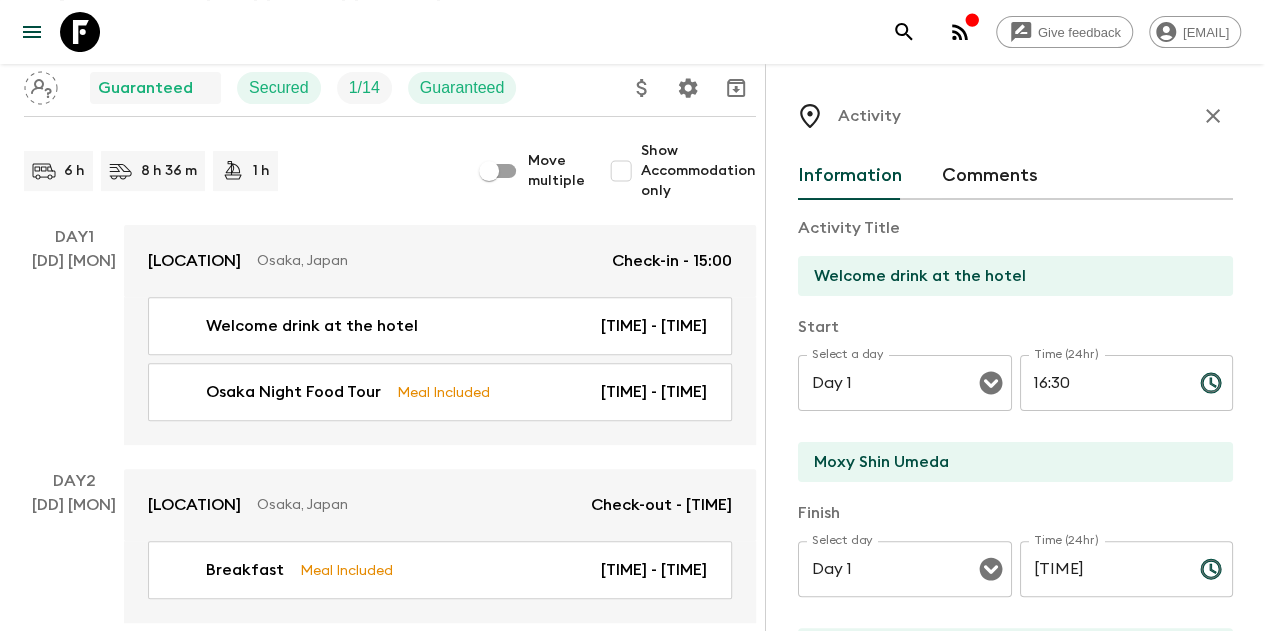 click at bounding box center [1213, 116] 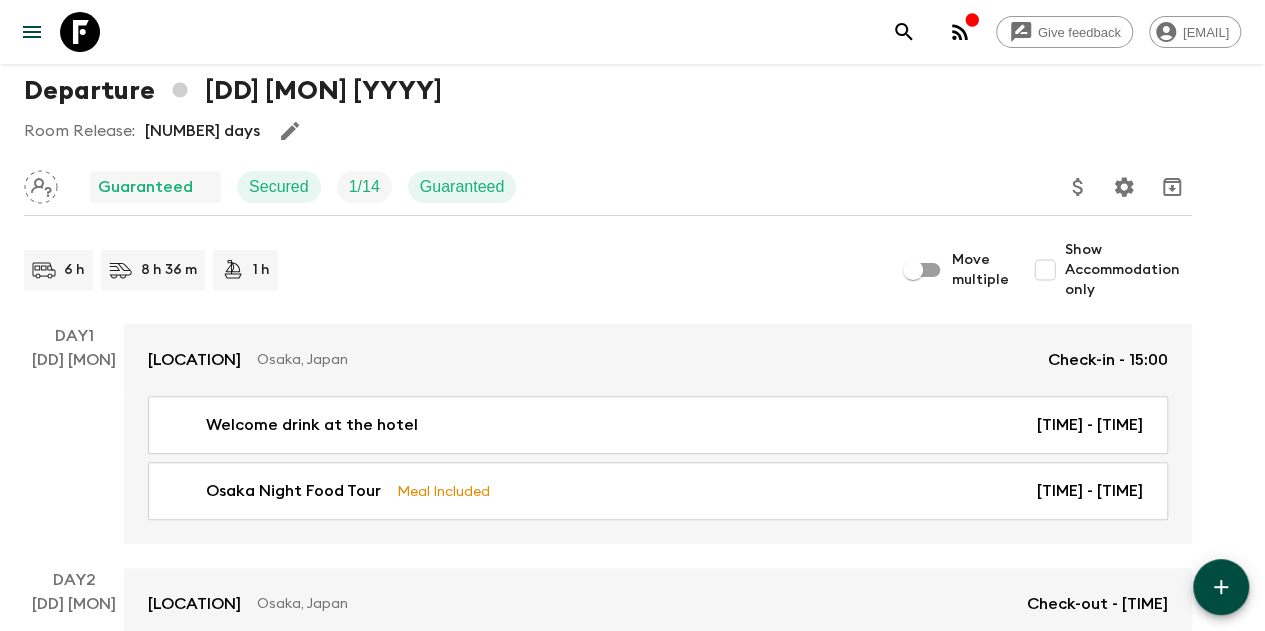 scroll, scrollTop: 200, scrollLeft: 0, axis: vertical 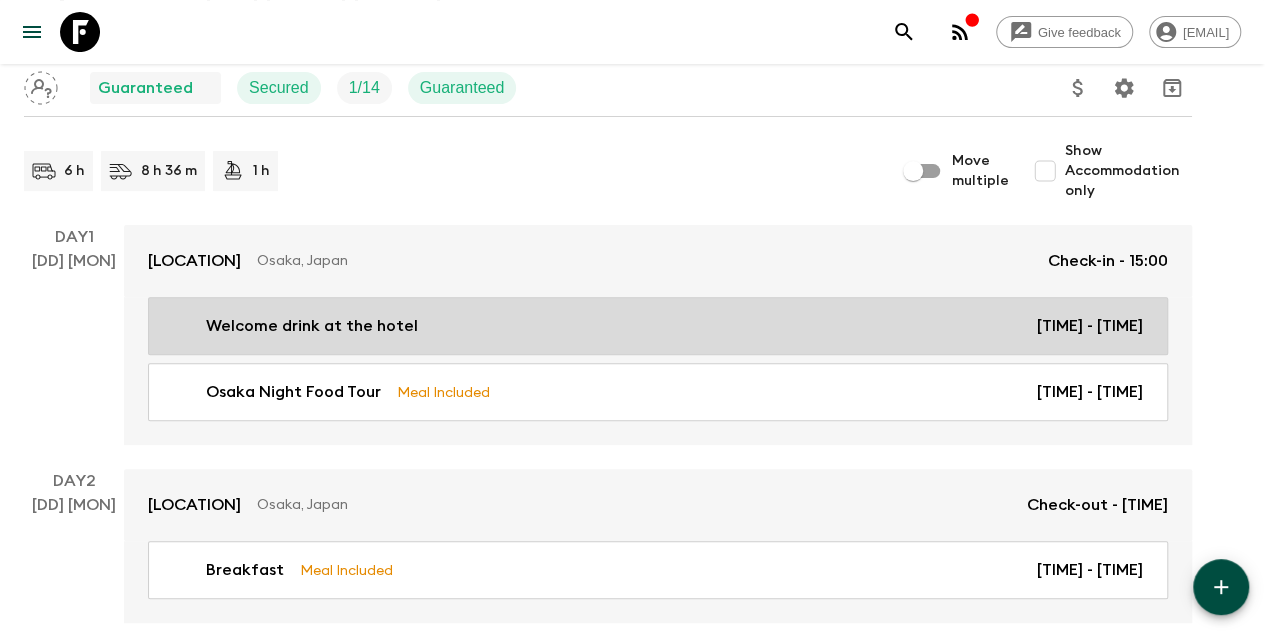 click on "Welcome drink at the hotel [TIME] - [TIME]" at bounding box center [654, 326] 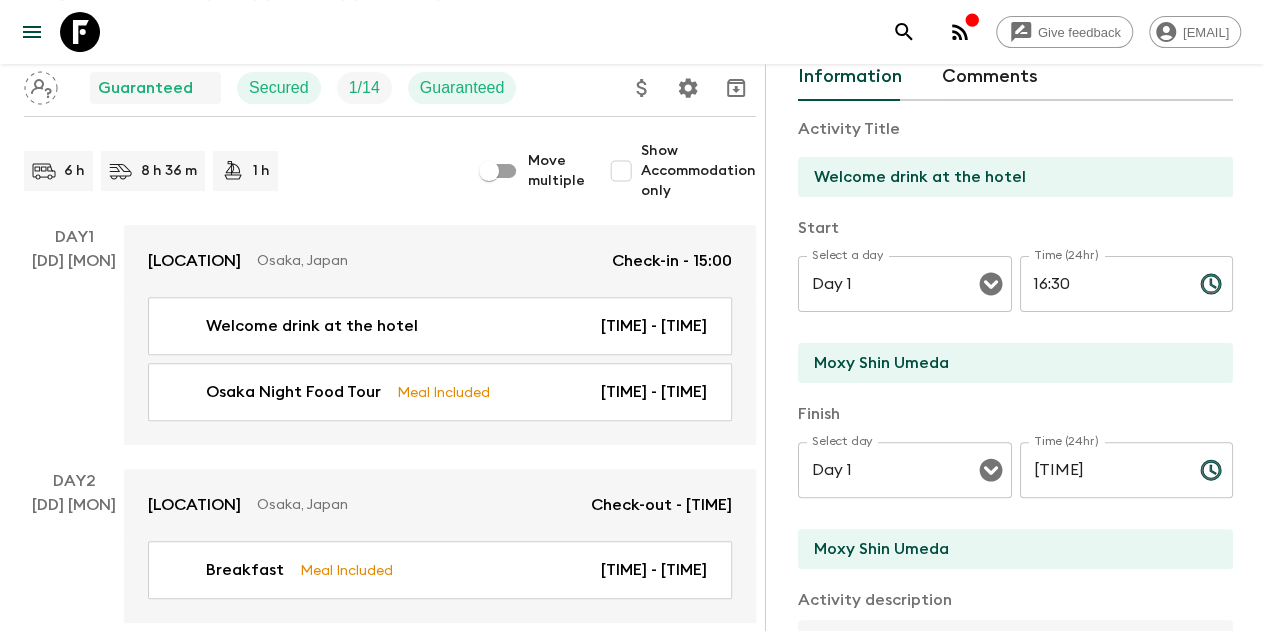 scroll, scrollTop: 100, scrollLeft: 0, axis: vertical 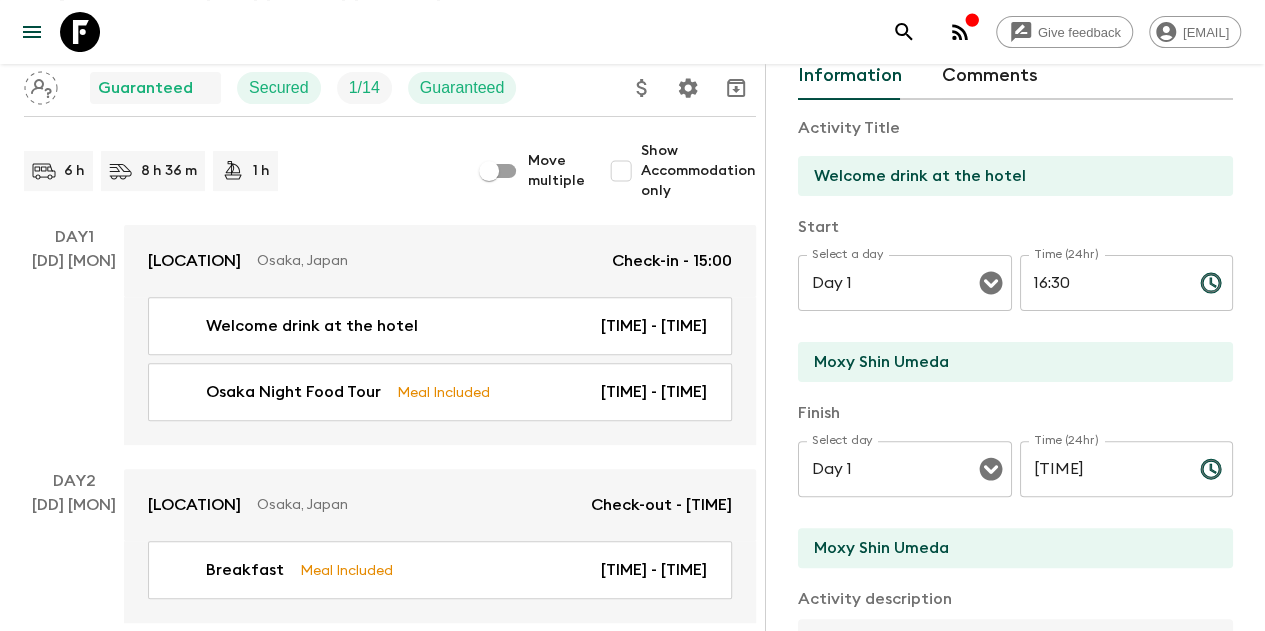 click on "Comments" at bounding box center [990, 76] 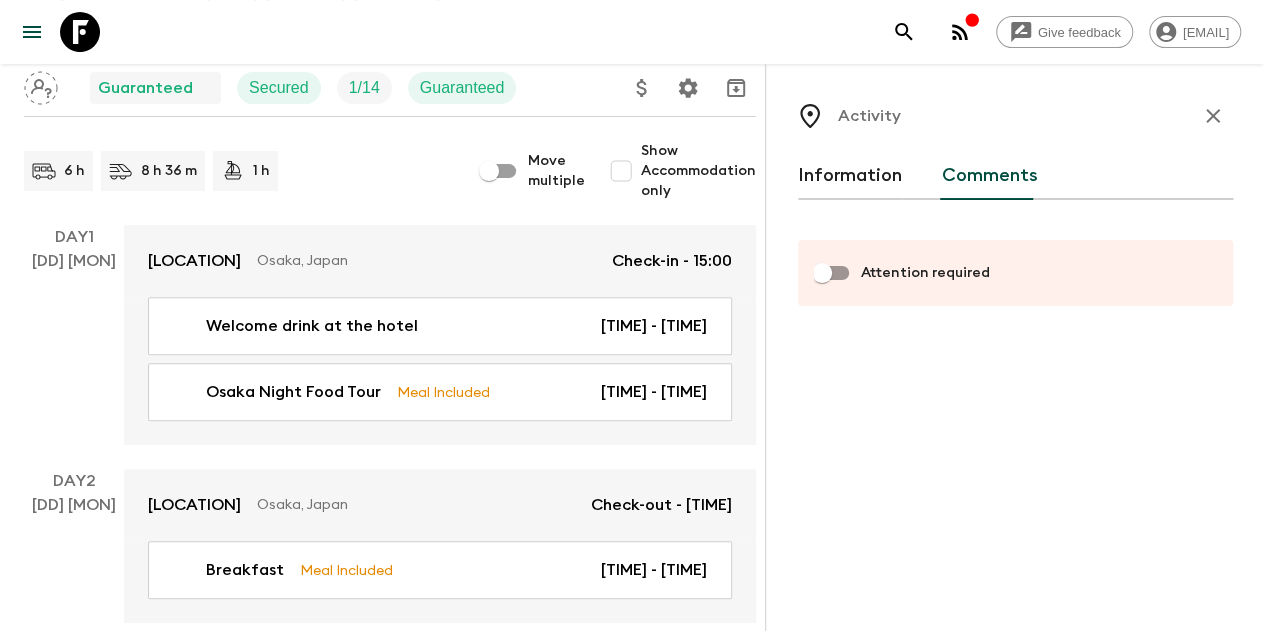 scroll, scrollTop: 0, scrollLeft: 0, axis: both 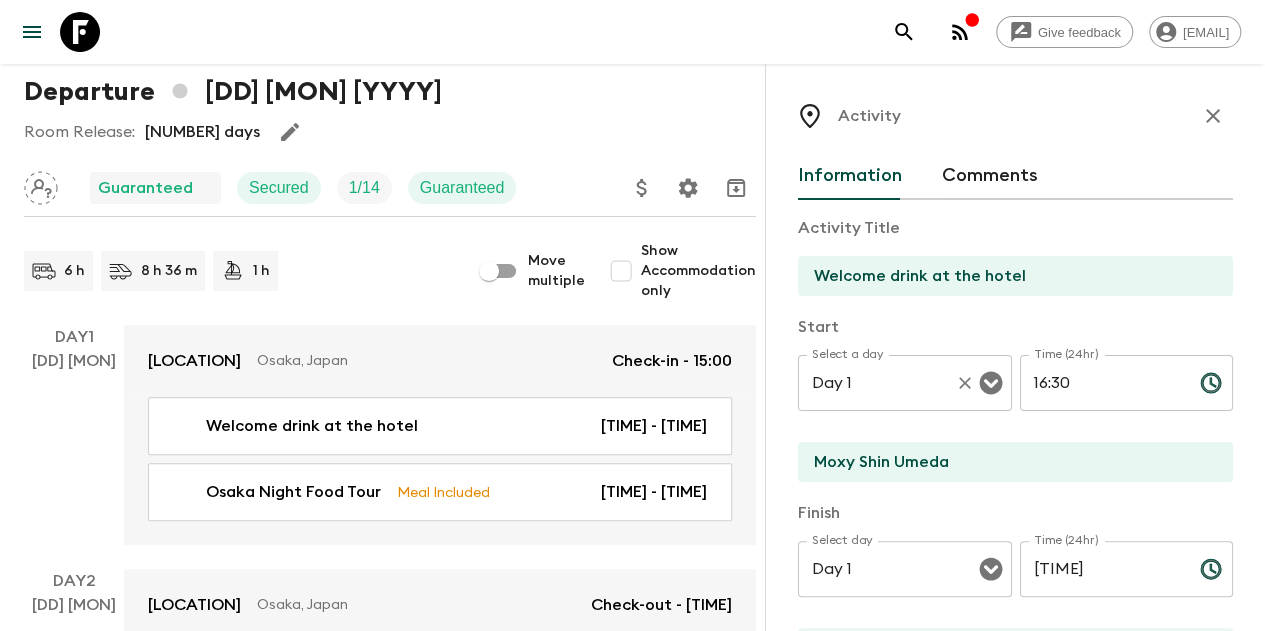 type 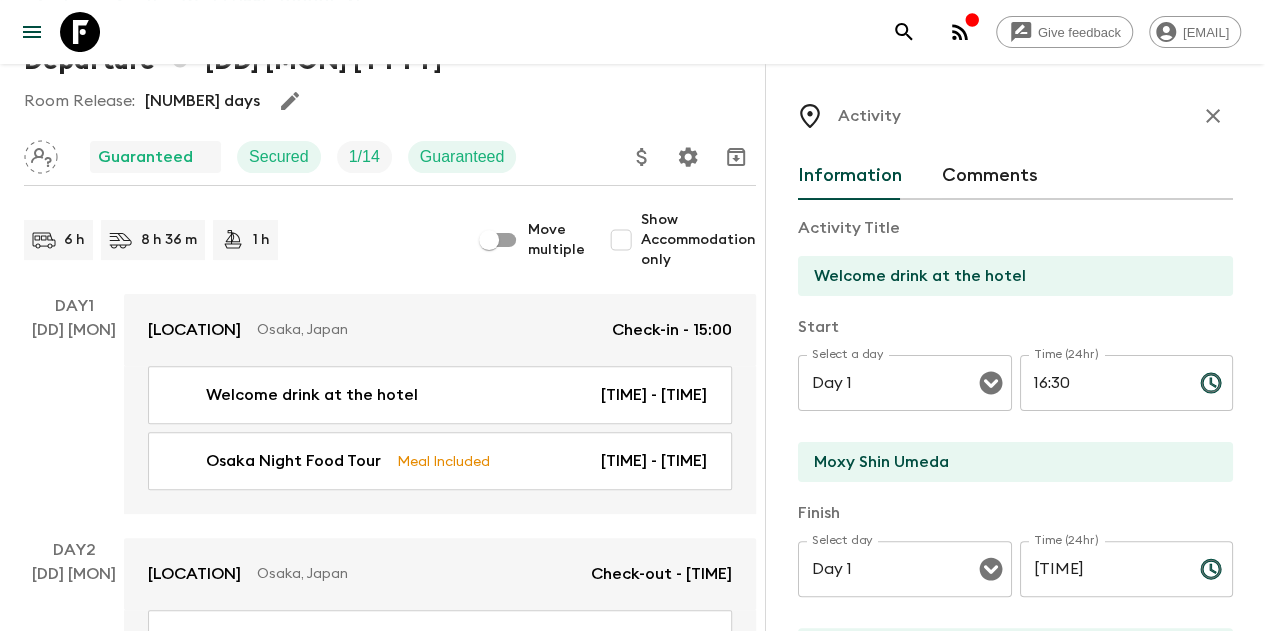 scroll, scrollTop: 100, scrollLeft: 0, axis: vertical 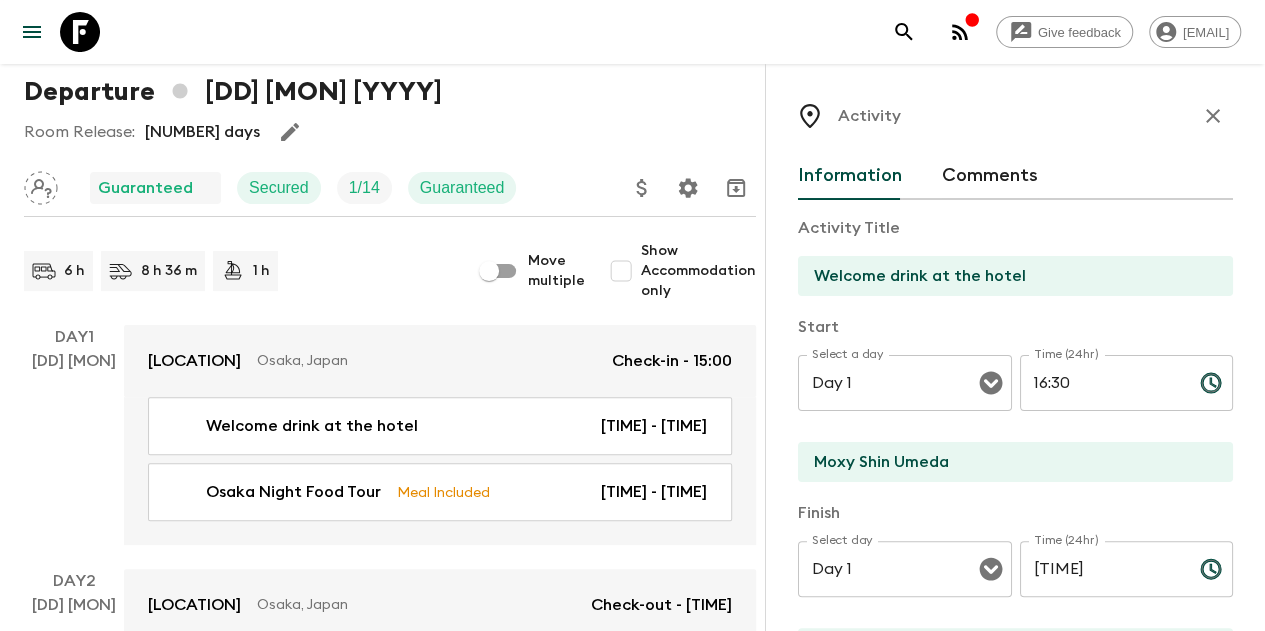 click at bounding box center [1213, 116] 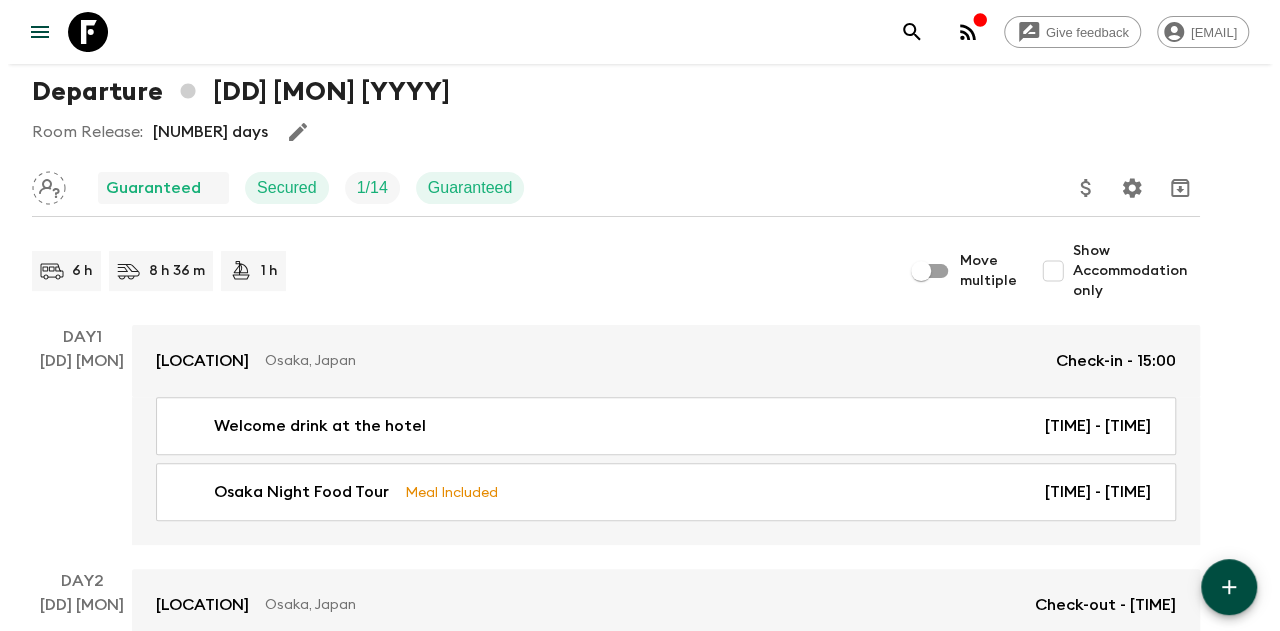 scroll, scrollTop: 200, scrollLeft: 0, axis: vertical 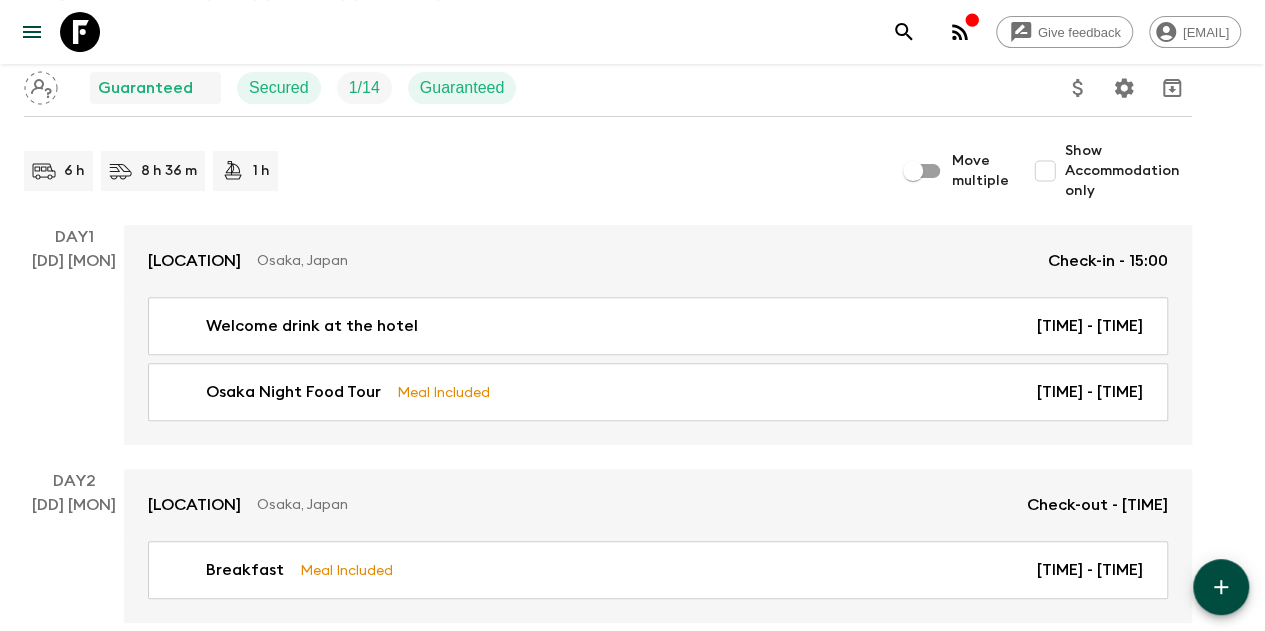 click at bounding box center (32, 32) 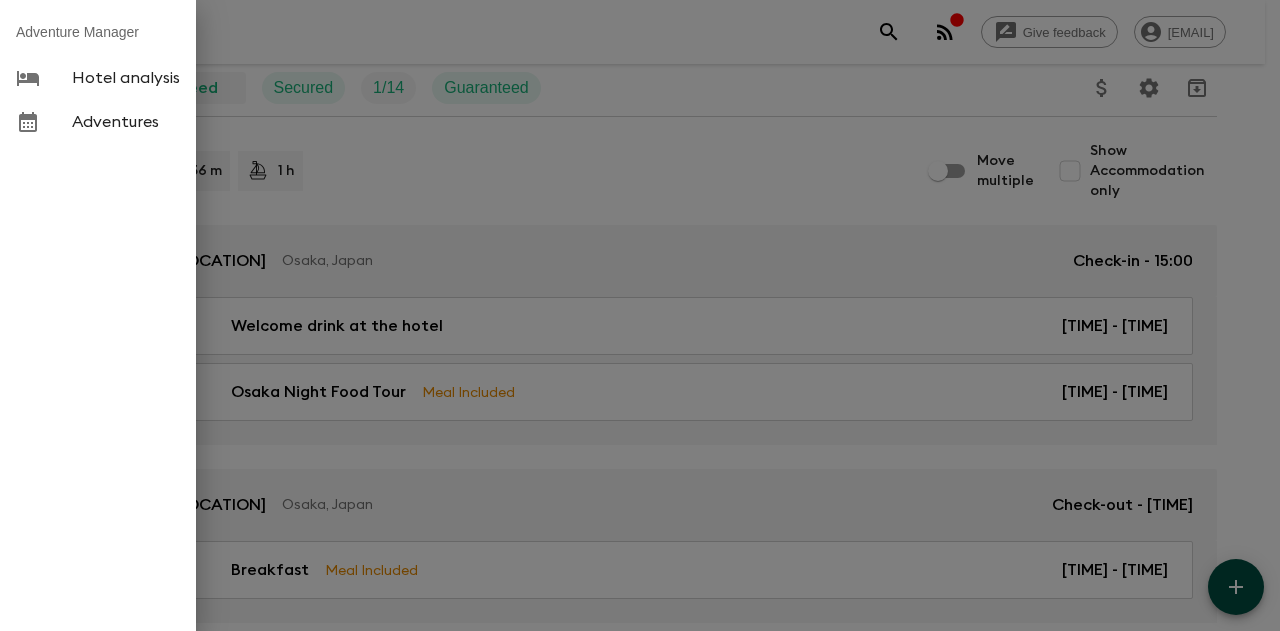 click at bounding box center (640, 315) 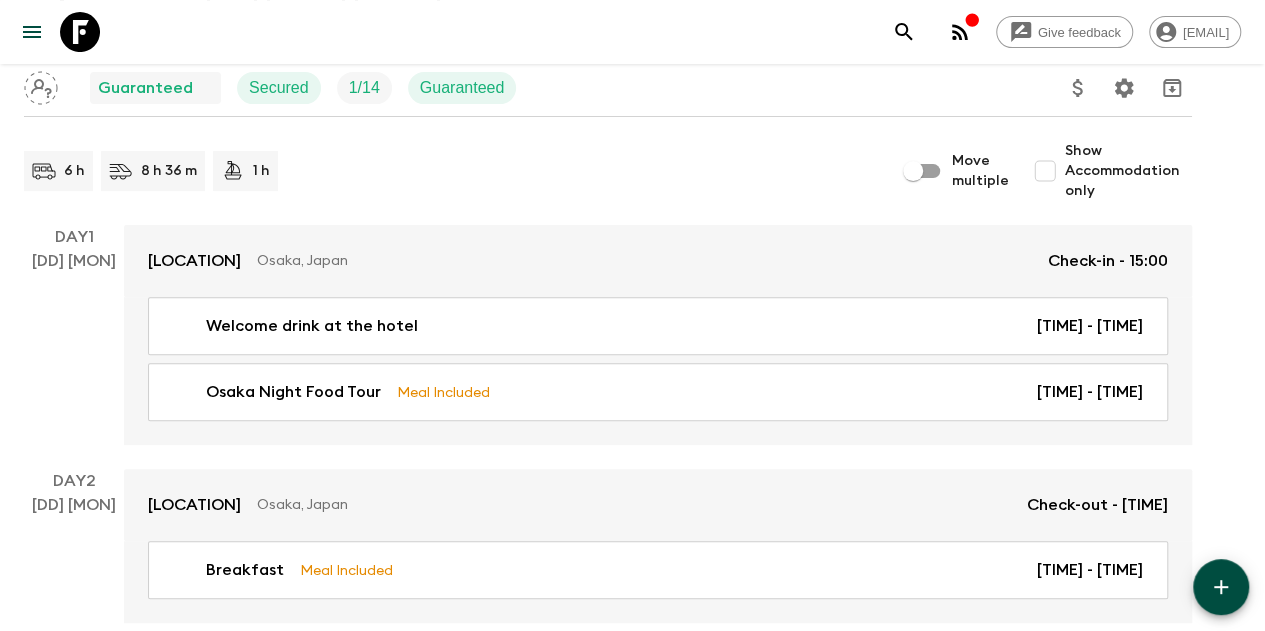click at bounding box center (32, 32) 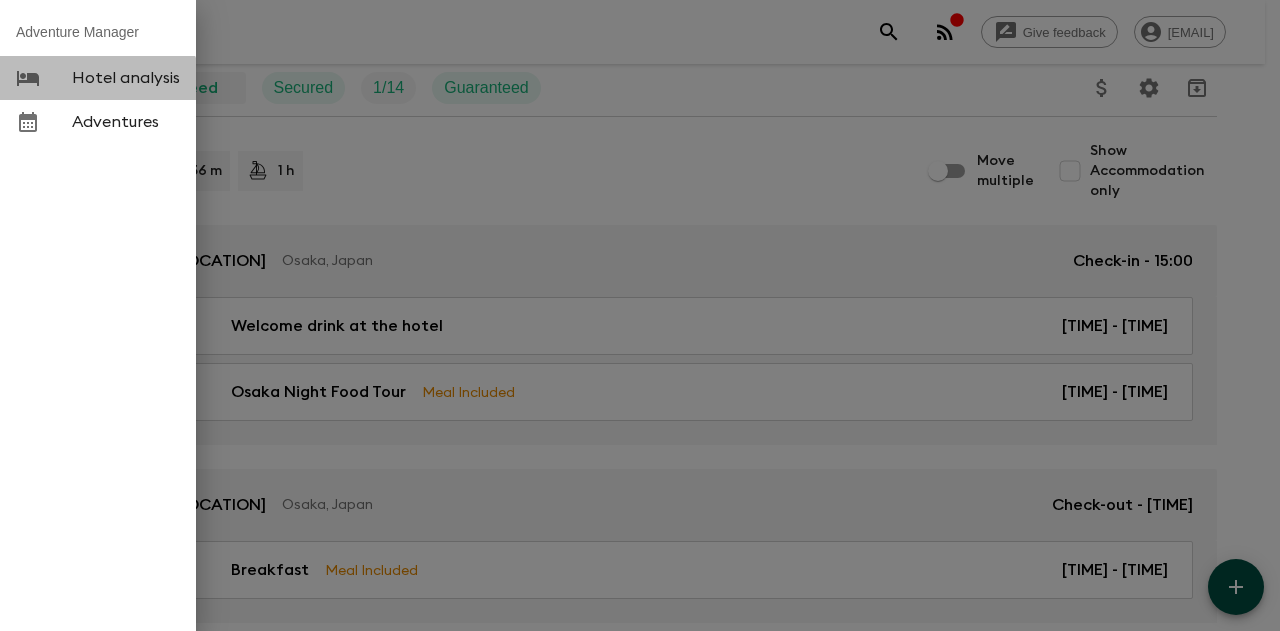 click on "Hotel analysis" at bounding box center (98, 78) 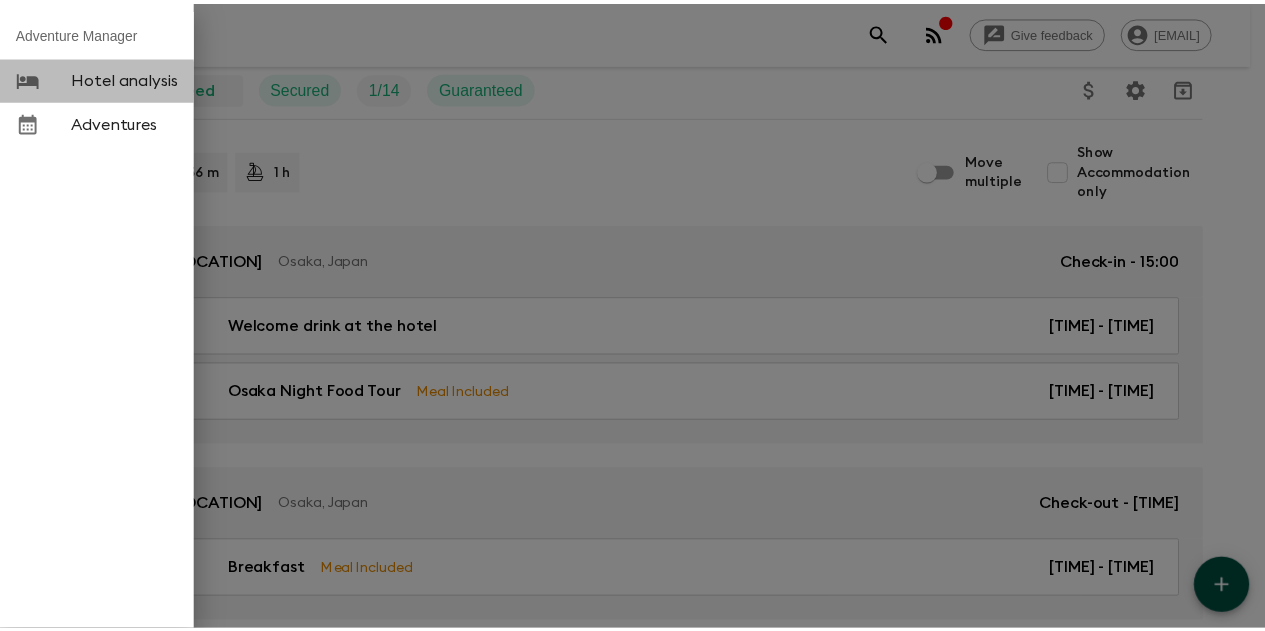 scroll, scrollTop: 0, scrollLeft: 0, axis: both 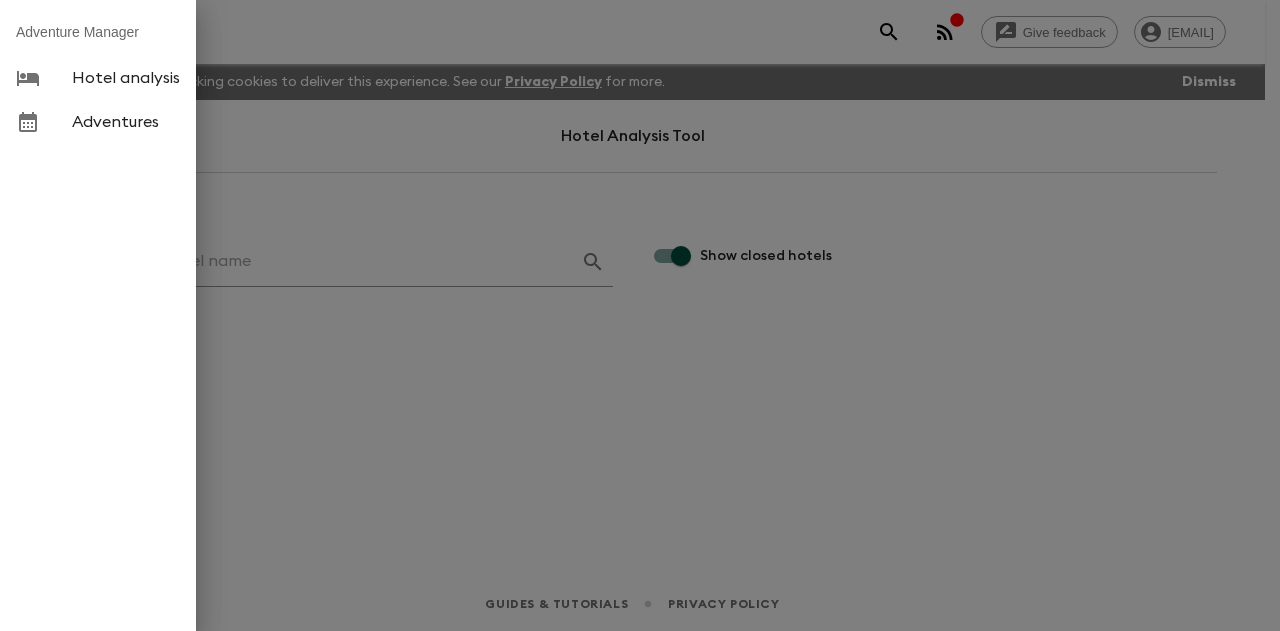 click at bounding box center [640, 315] 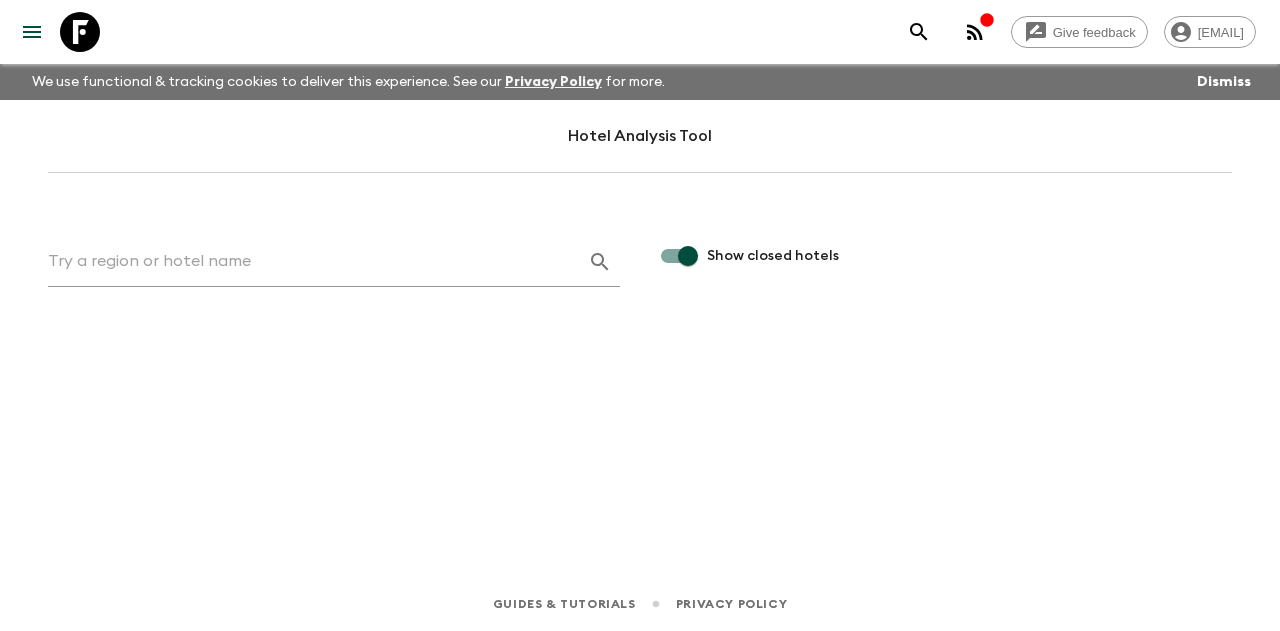 click at bounding box center [32, 32] 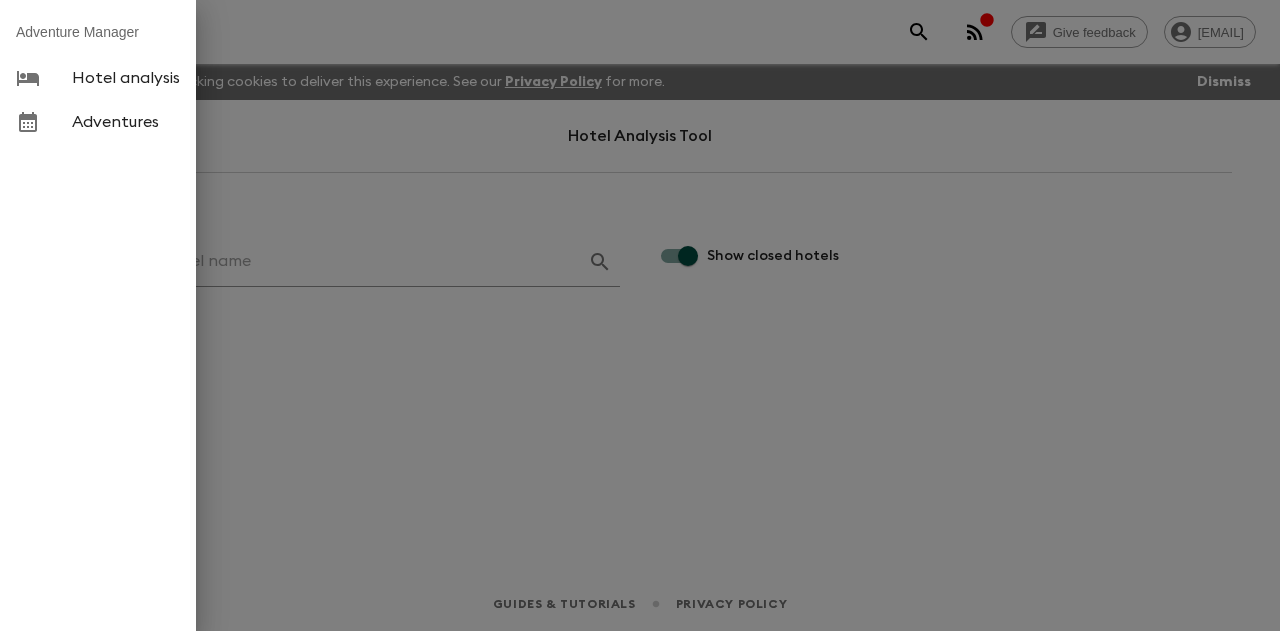 drag, startPoint x: 398, startPoint y: 236, endPoint x: 782, endPoint y: 123, distance: 400.28116 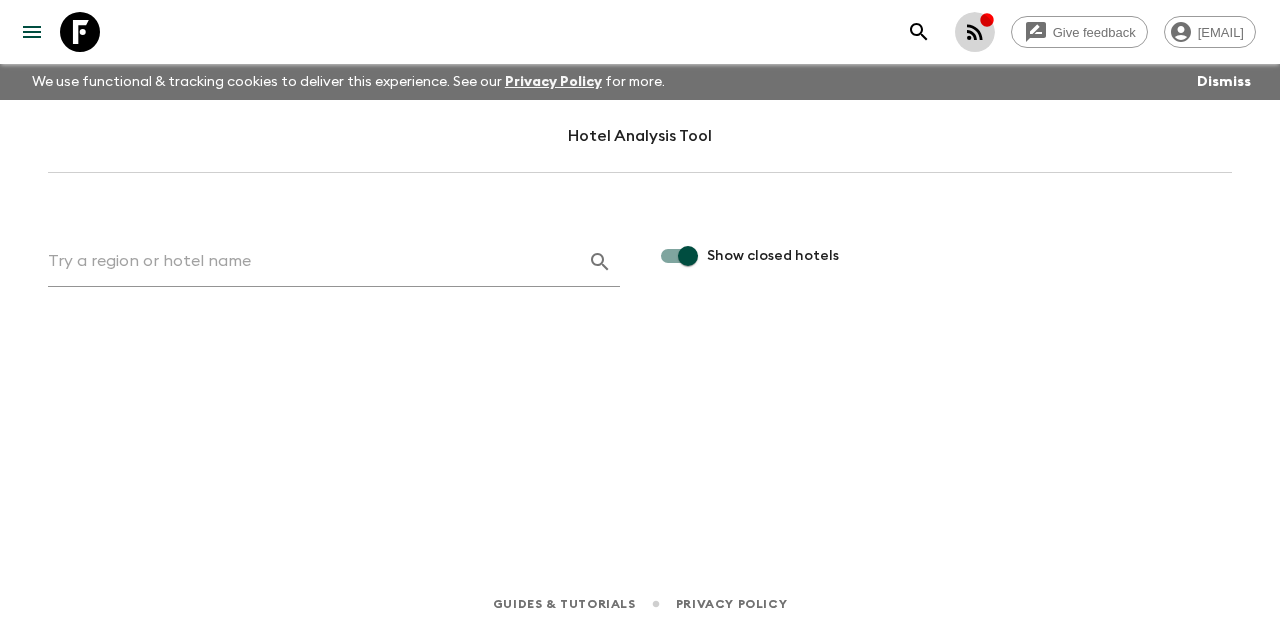 click at bounding box center [975, 32] 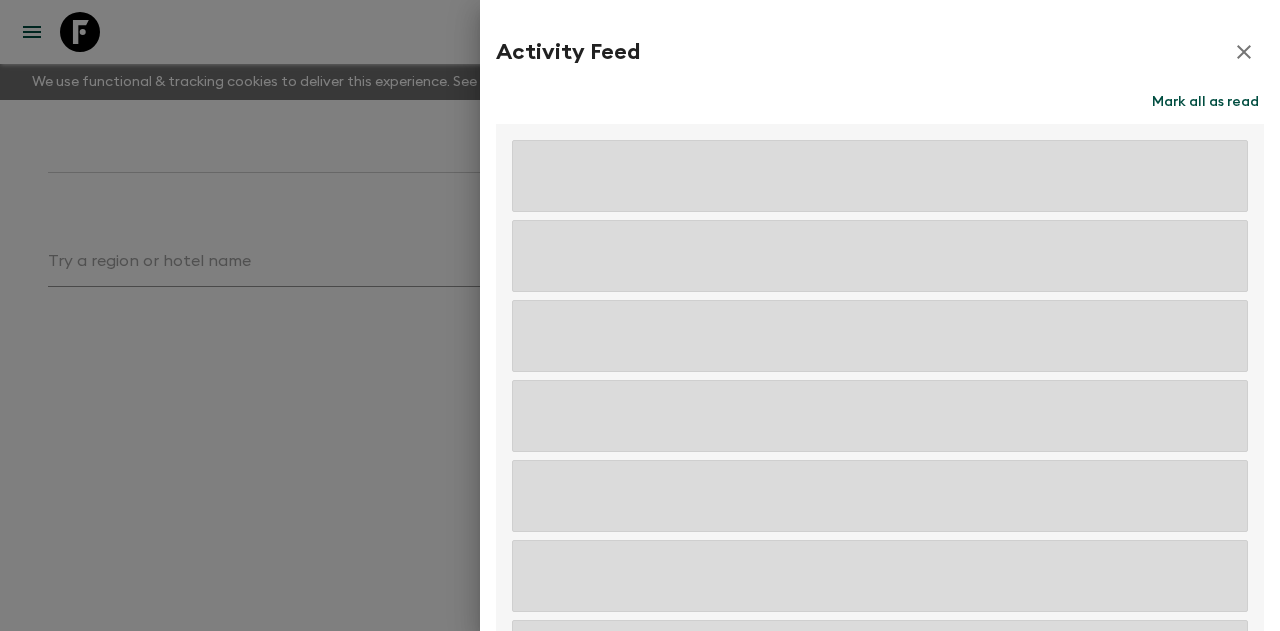 click at bounding box center (1244, 52) 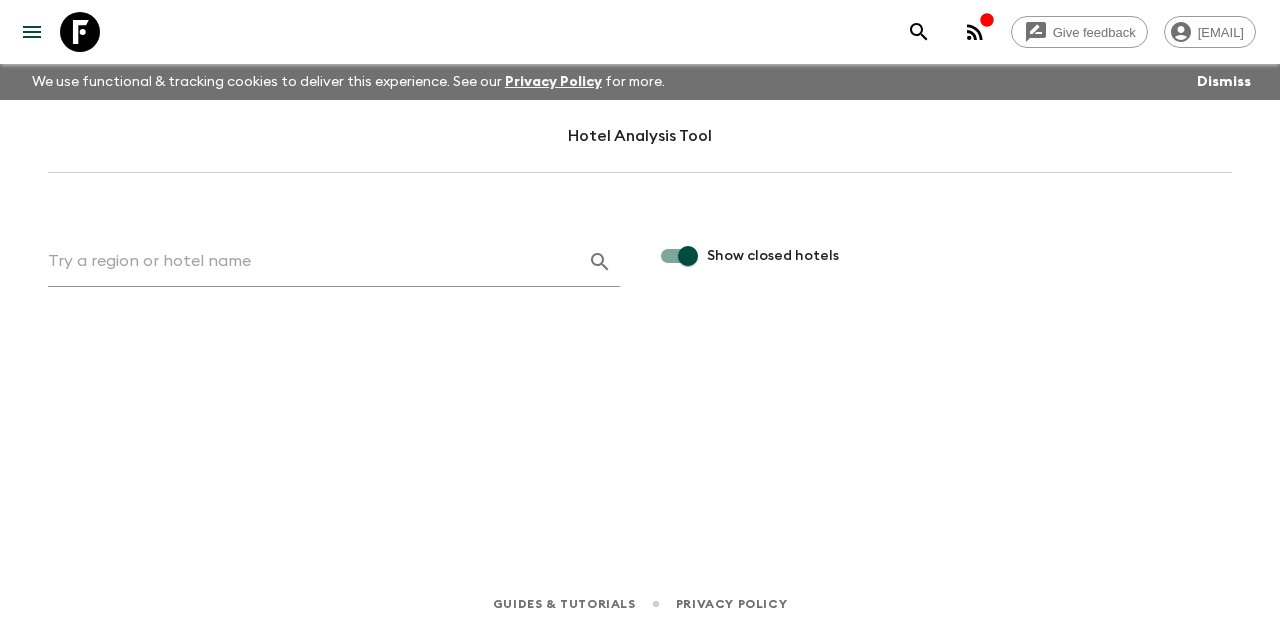 click at bounding box center [32, 32] 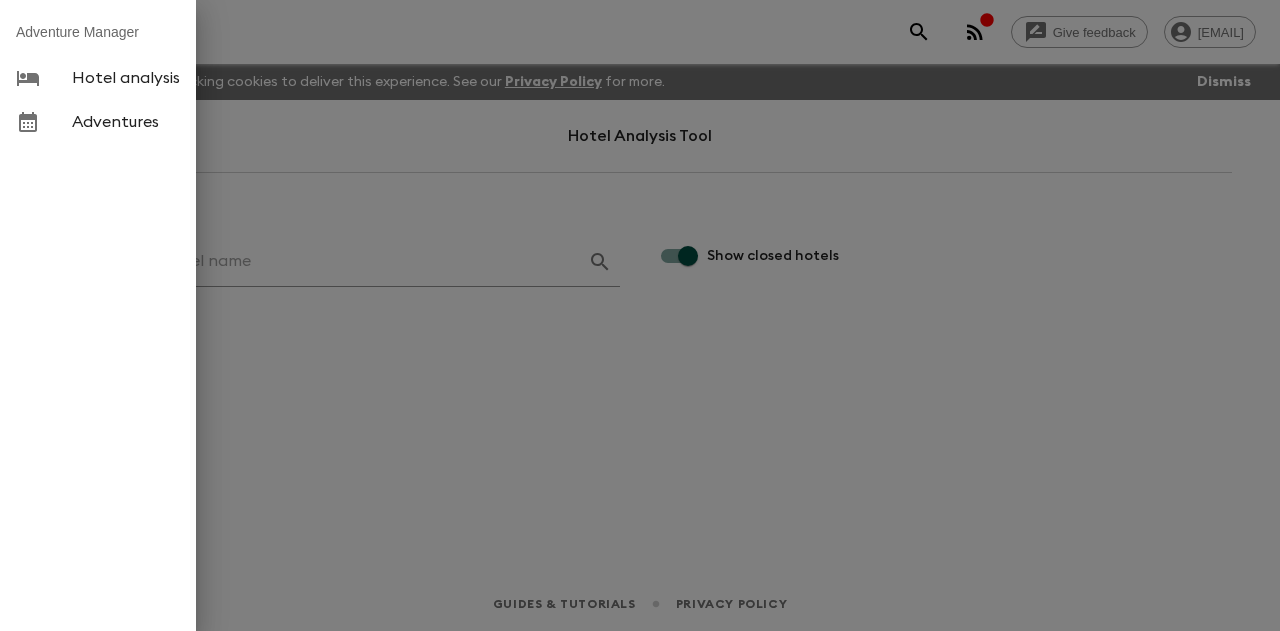 click on "Adventures" at bounding box center [126, 122] 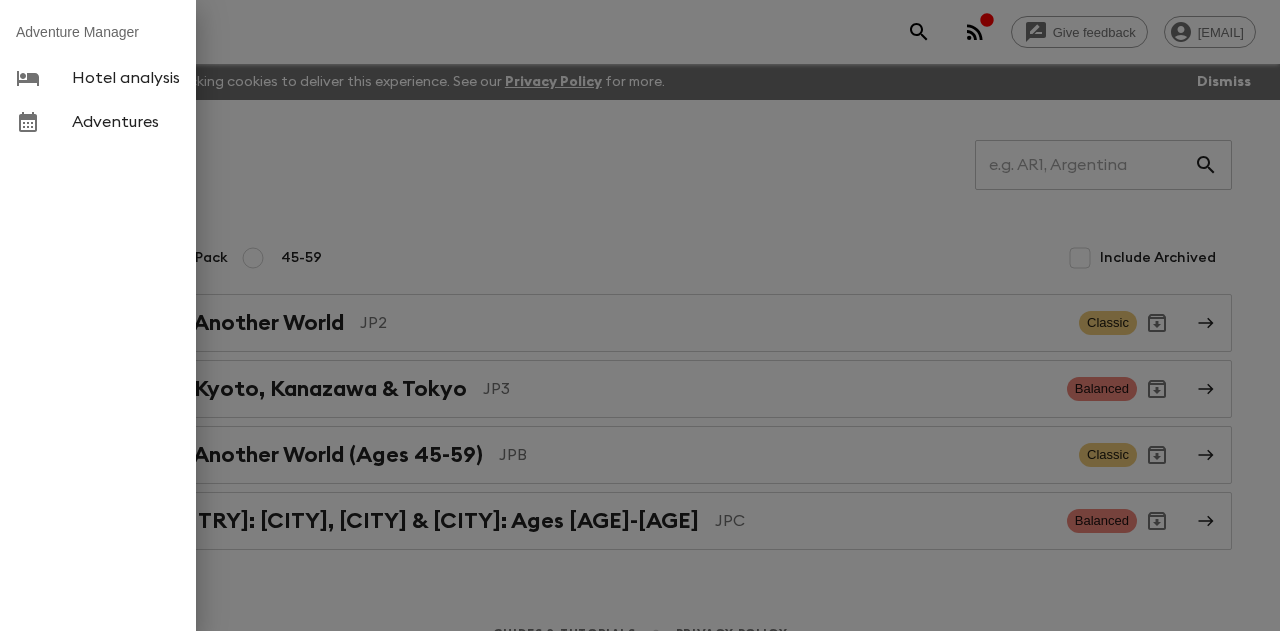click at bounding box center [640, 315] 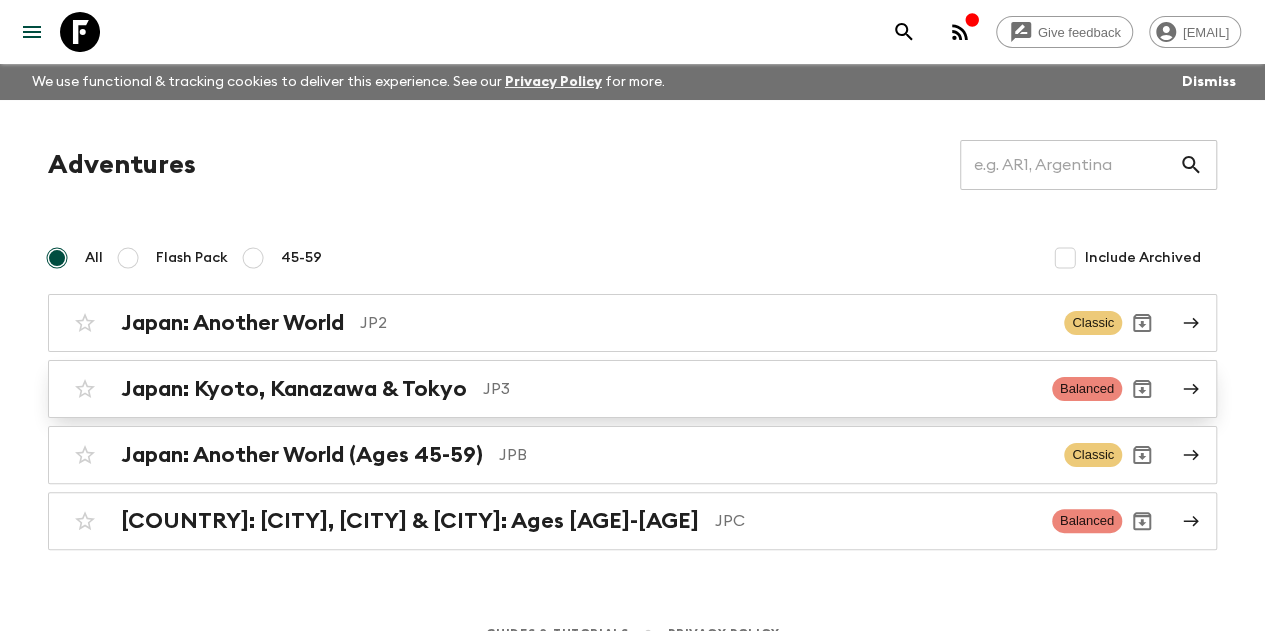 click on "Japan: Kyoto, Kanazawa & Tokyo" at bounding box center [294, 389] 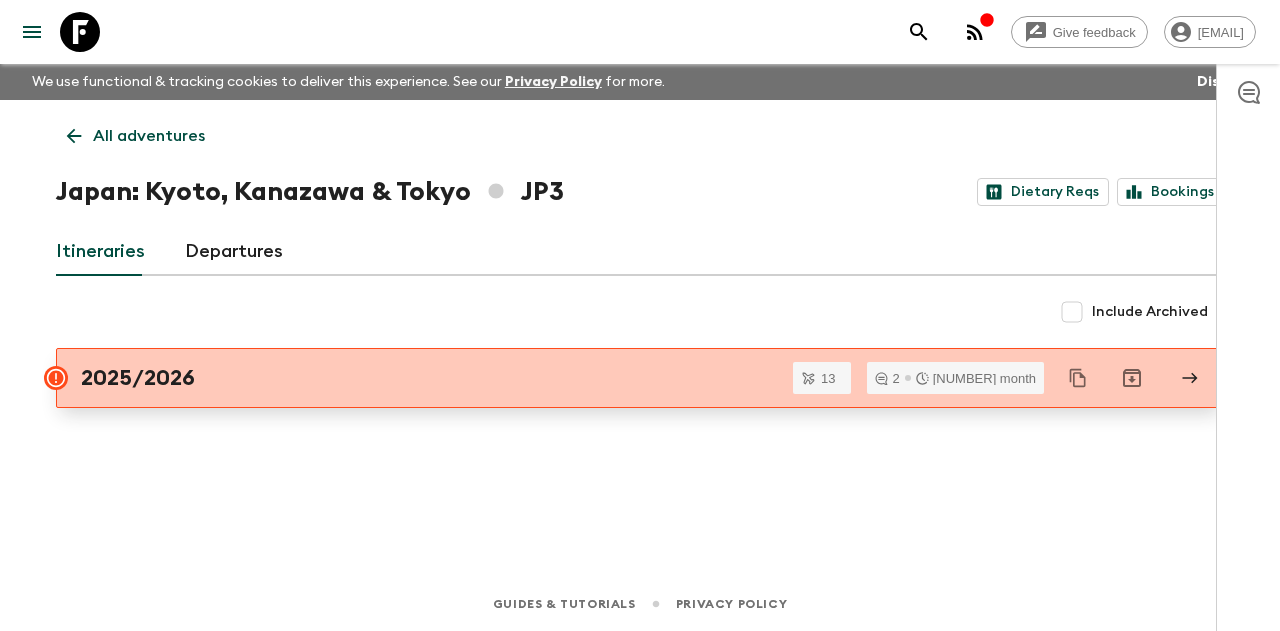 click on "2025/2026" at bounding box center (621, 378) 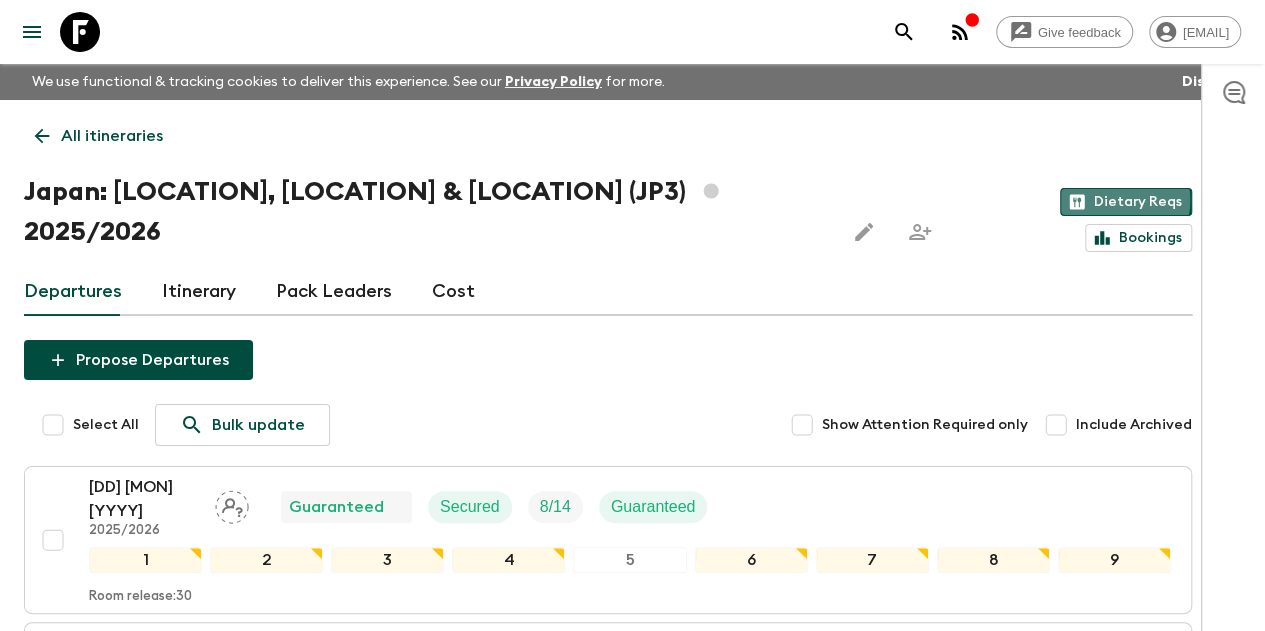 click on "Dietary Reqs" at bounding box center (1126, 202) 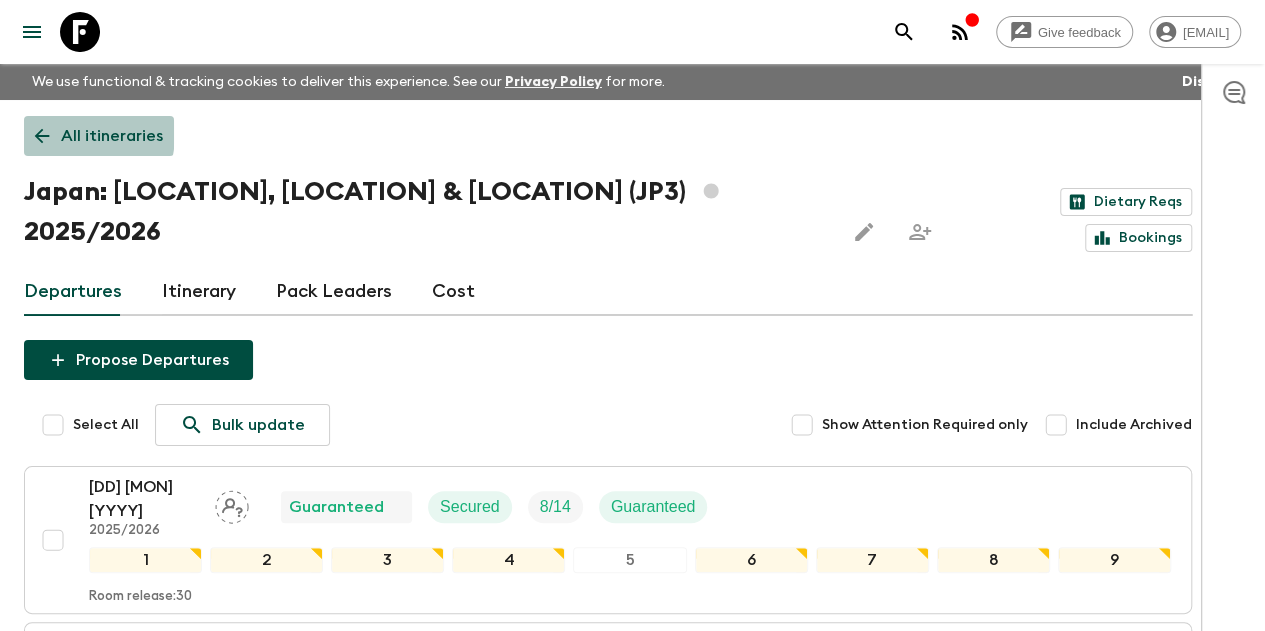 click at bounding box center [42, 136] 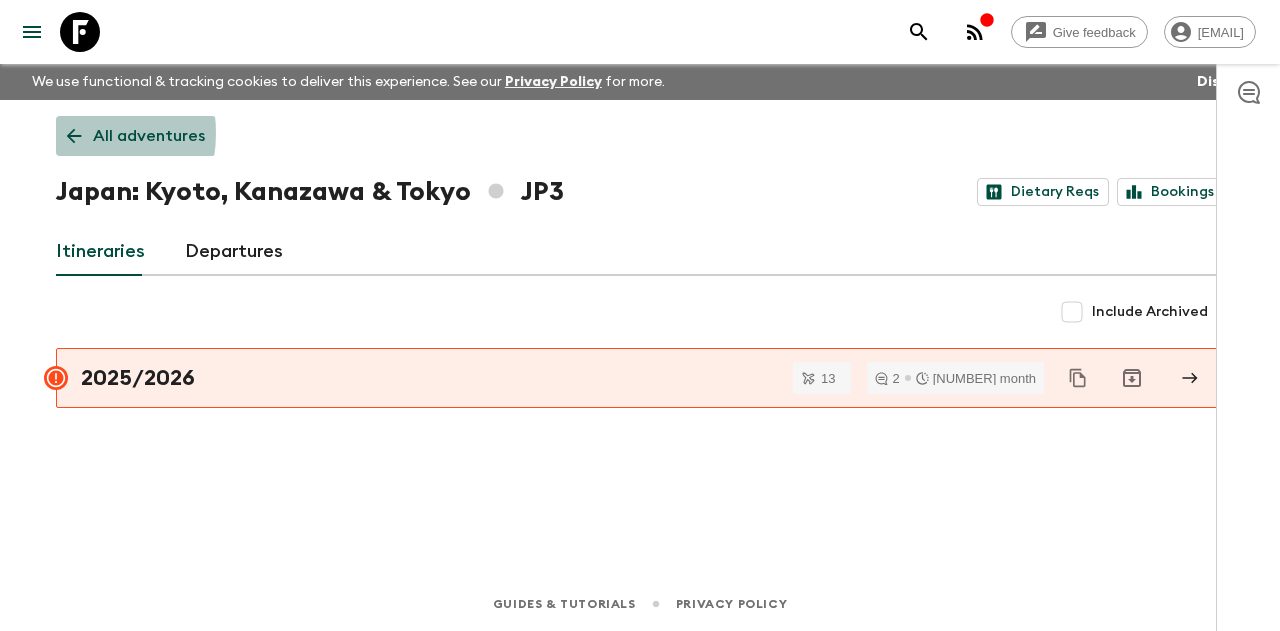 click at bounding box center [74, 136] 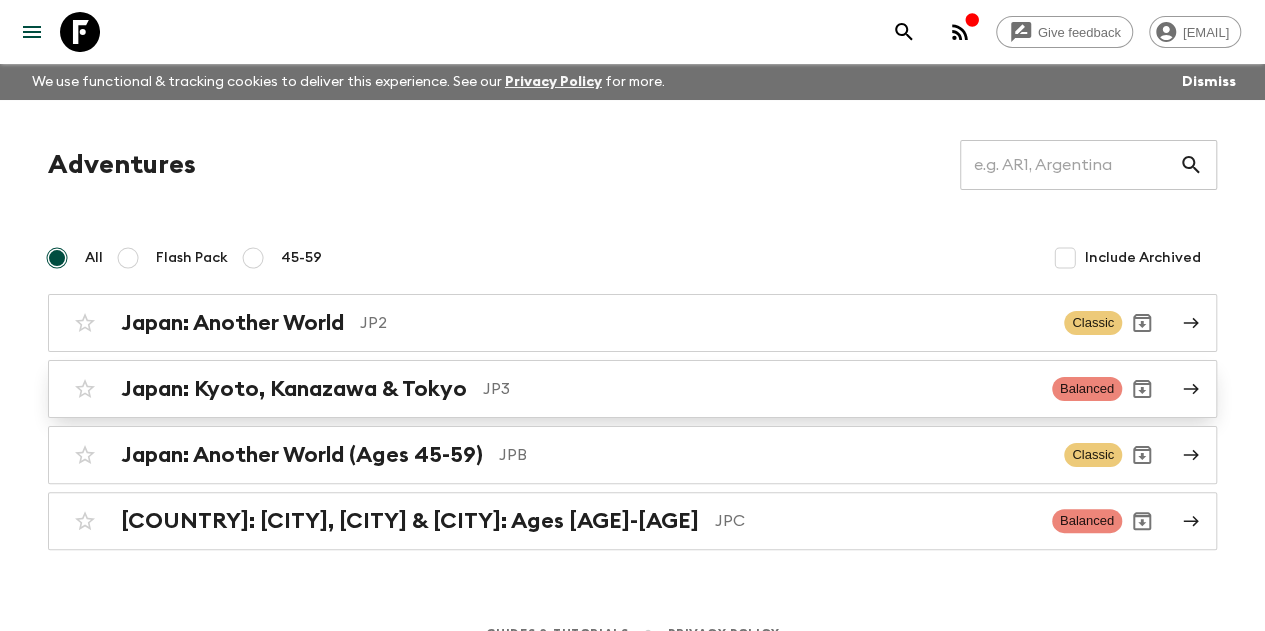 click on "Japan: Kyoto, Kanazawa & Tokyo" at bounding box center (294, 389) 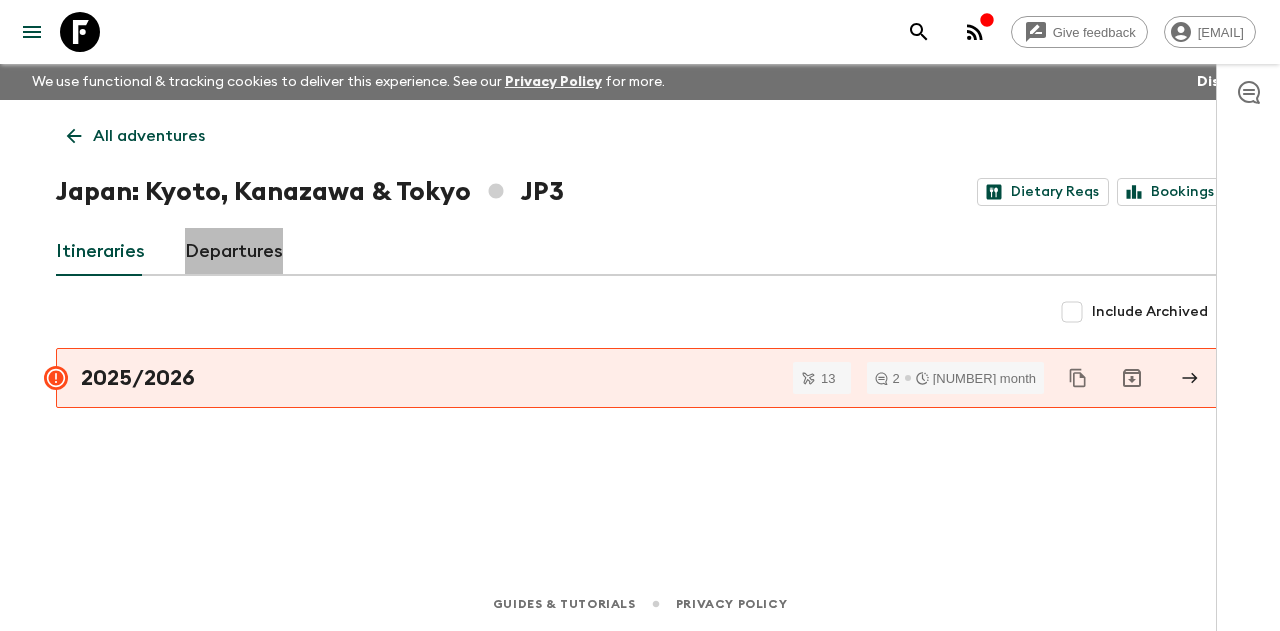 click on "Departures" at bounding box center (234, 252) 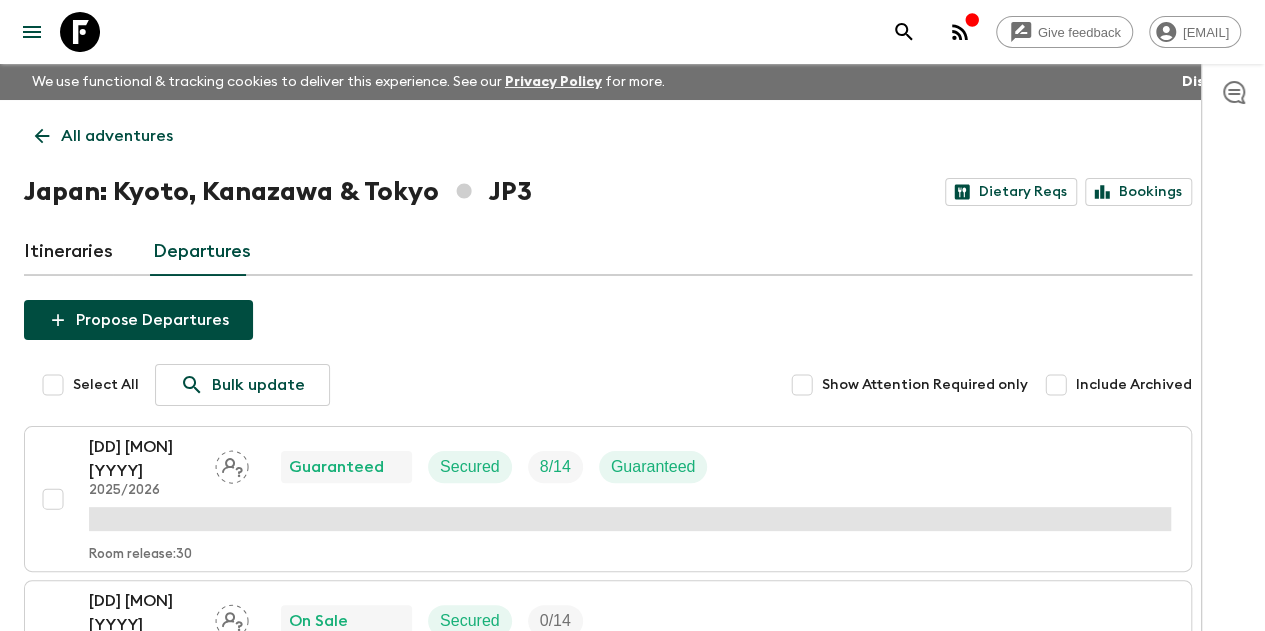click at bounding box center (42, 136) 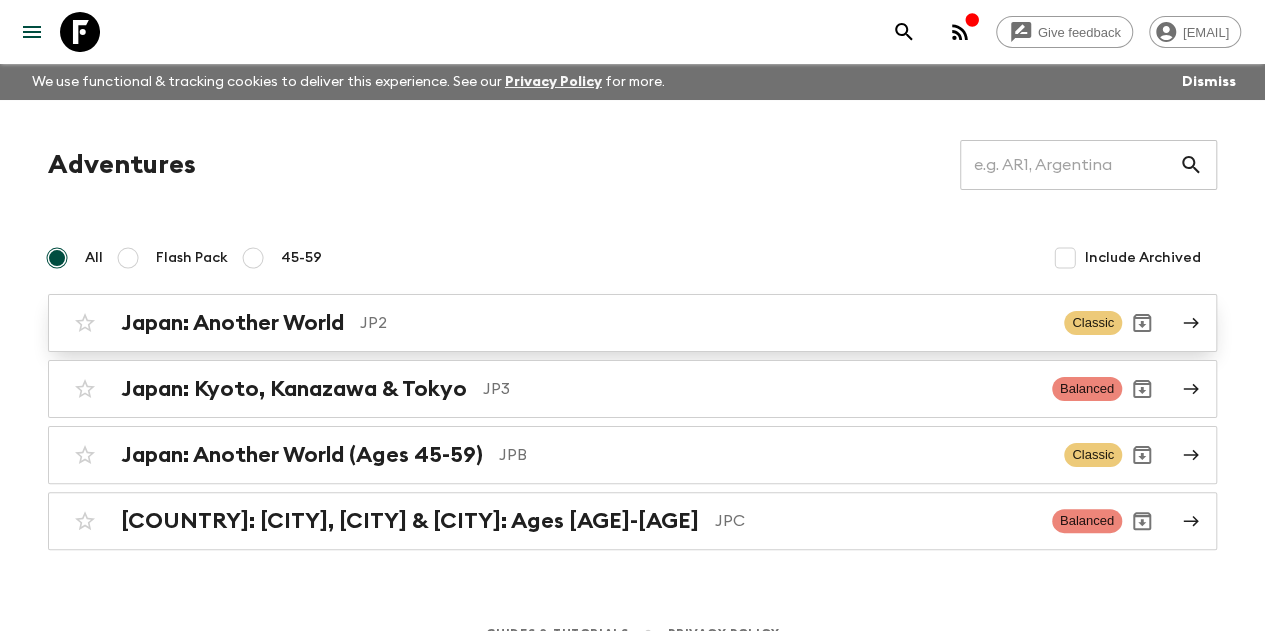 click on "Japan: Another World JP2 Classic" at bounding box center (593, 323) 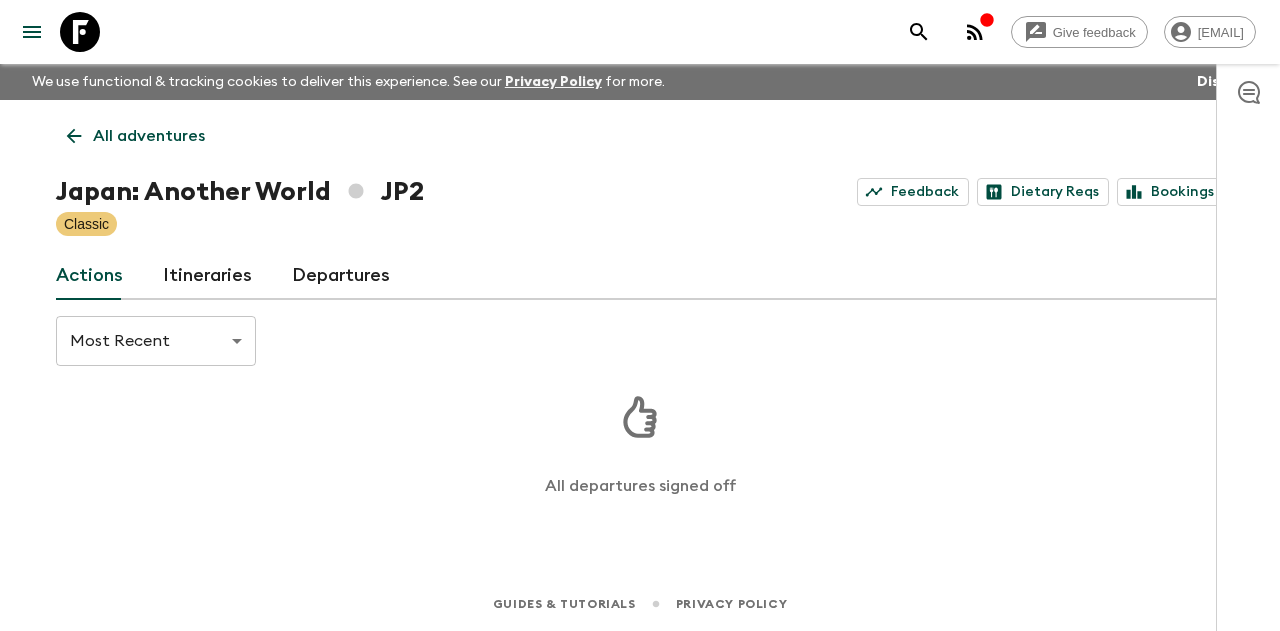 click on "Give feedback [EMAIL] We use functional & tracking cookies to deliver this experience. See our Privacy Policy for more. Dismiss All adventures Japan: Another World JP2 Feedback Dietary Reqs Bookings Classic Actions Itineraries Departures Most Recent MOST_RECENT ​ All departures signed off Guides & Tutorials Privacy Policy" at bounding box center (640, 315) 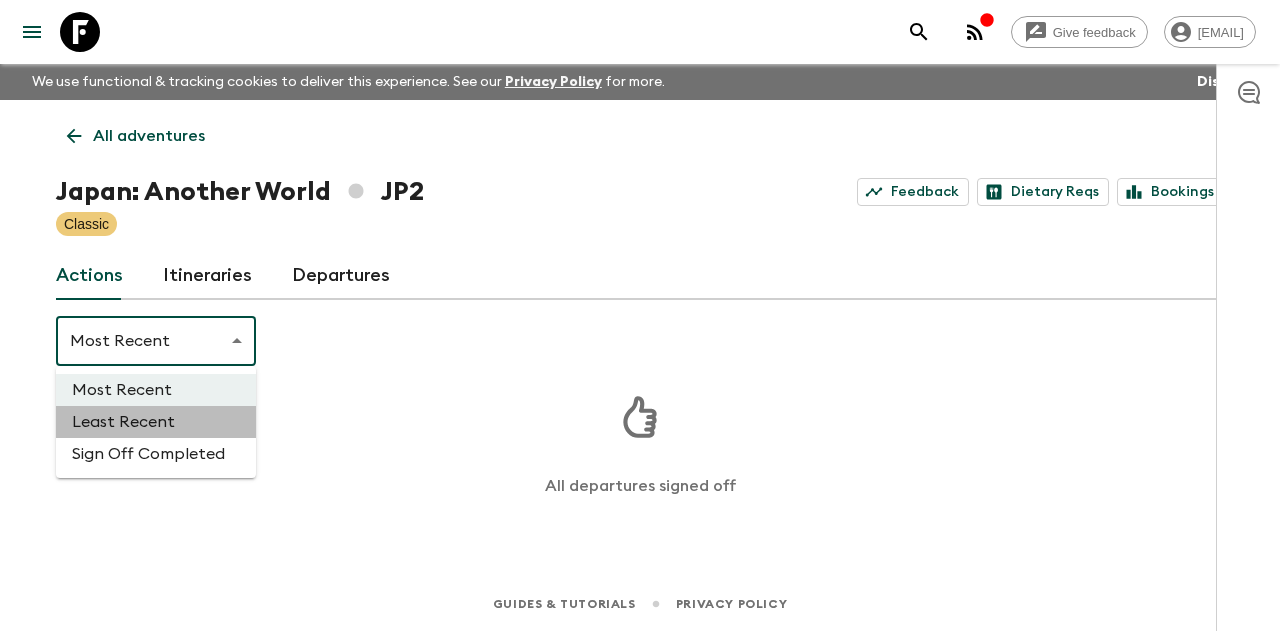 click on "Least Recent" at bounding box center (156, 422) 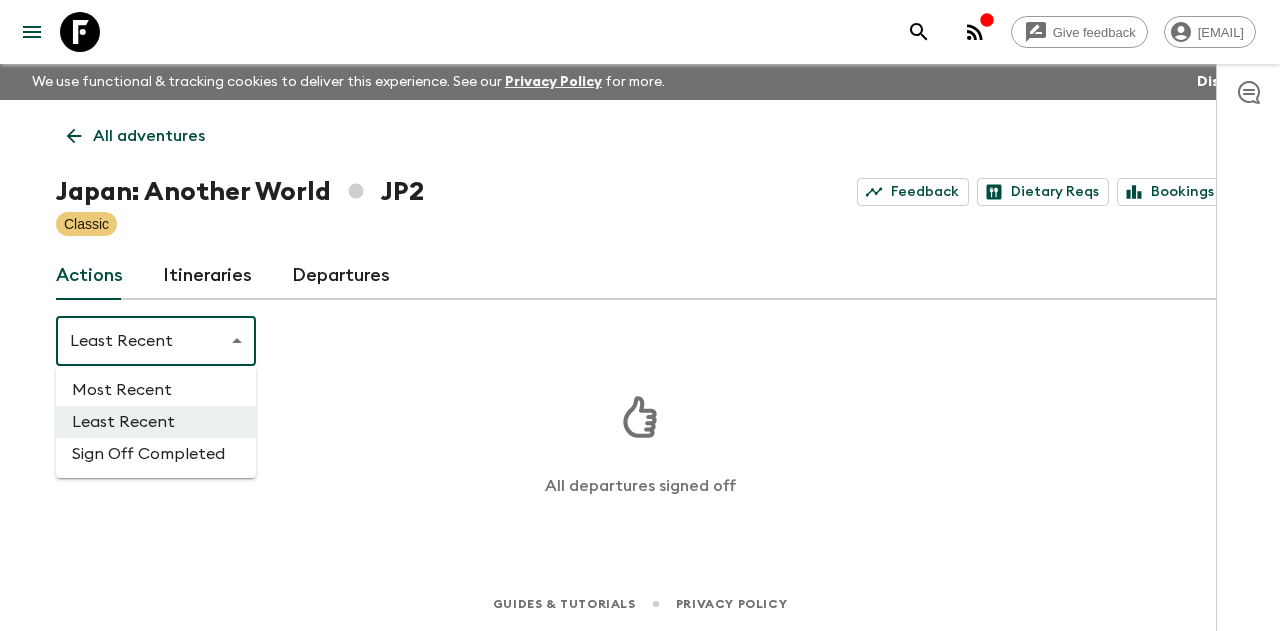 click on "Give feedback [EMAIL] We use functional & tracking cookies to deliver this experience. See our Privacy Policy for more. Dismiss All adventures Japan: Another World JP2 Feedback Dietary Reqs Bookings Classic Actions Itineraries Departures Least Recent LEAST_RECENT ​ All departures signed off Guides & Tutorials Privacy Policy
Most Recent Least Recent Sign Off Completed" at bounding box center [640, 315] 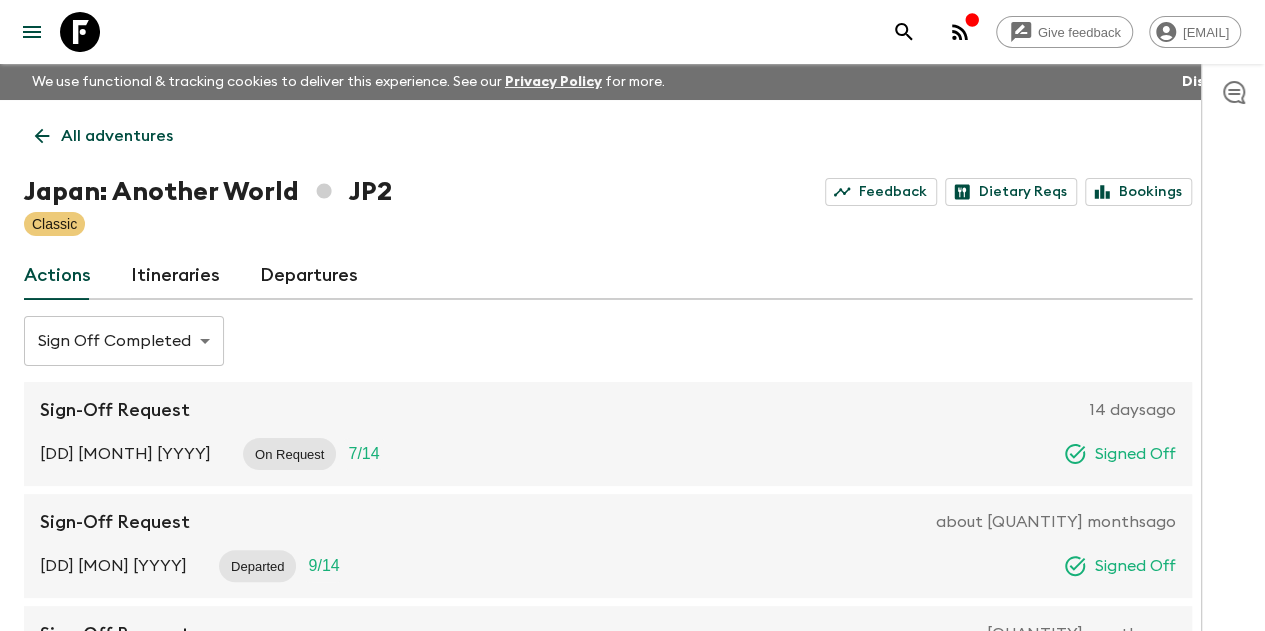 click on "Sign-Off Request [QUANTITY] [TIME_AGO]" at bounding box center (608, 410) 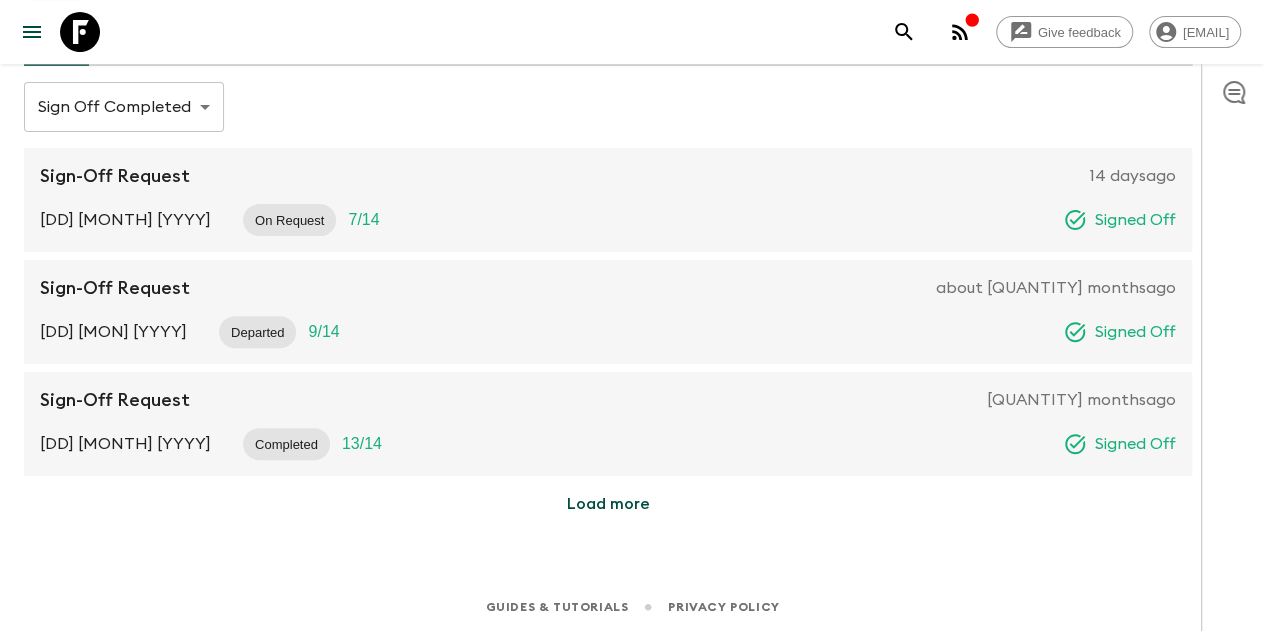 scroll, scrollTop: 236, scrollLeft: 0, axis: vertical 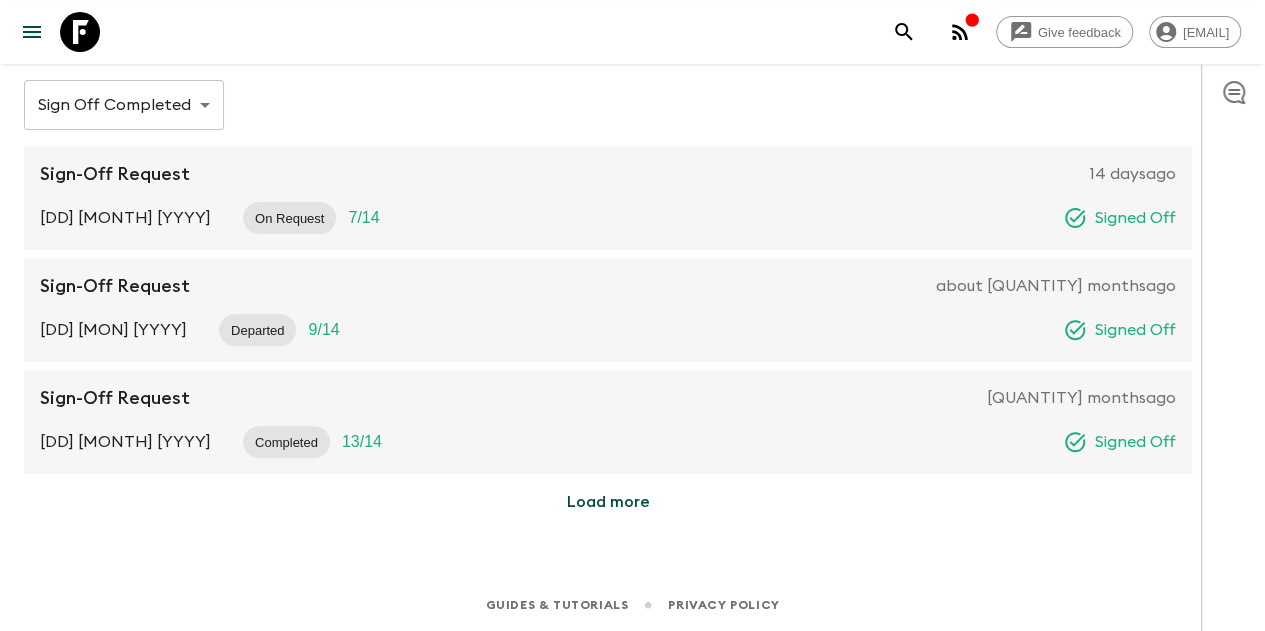drag, startPoint x: 1120, startPoint y: 445, endPoint x: 1090, endPoint y: 452, distance: 30.805843 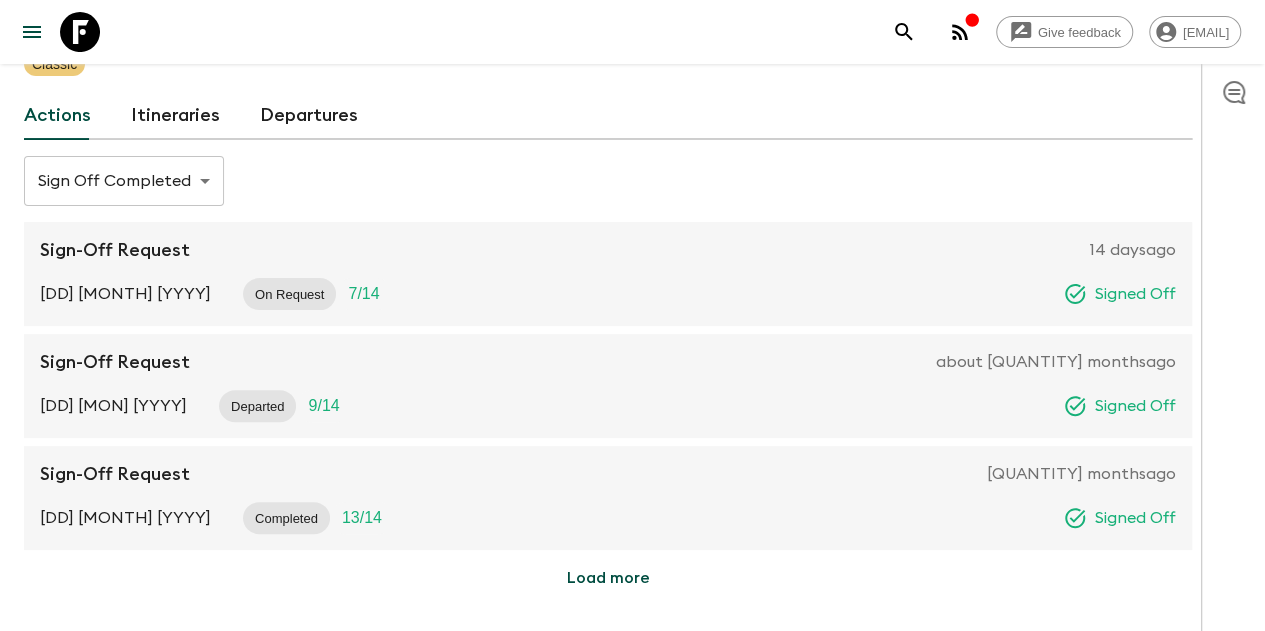 scroll, scrollTop: 100, scrollLeft: 0, axis: vertical 